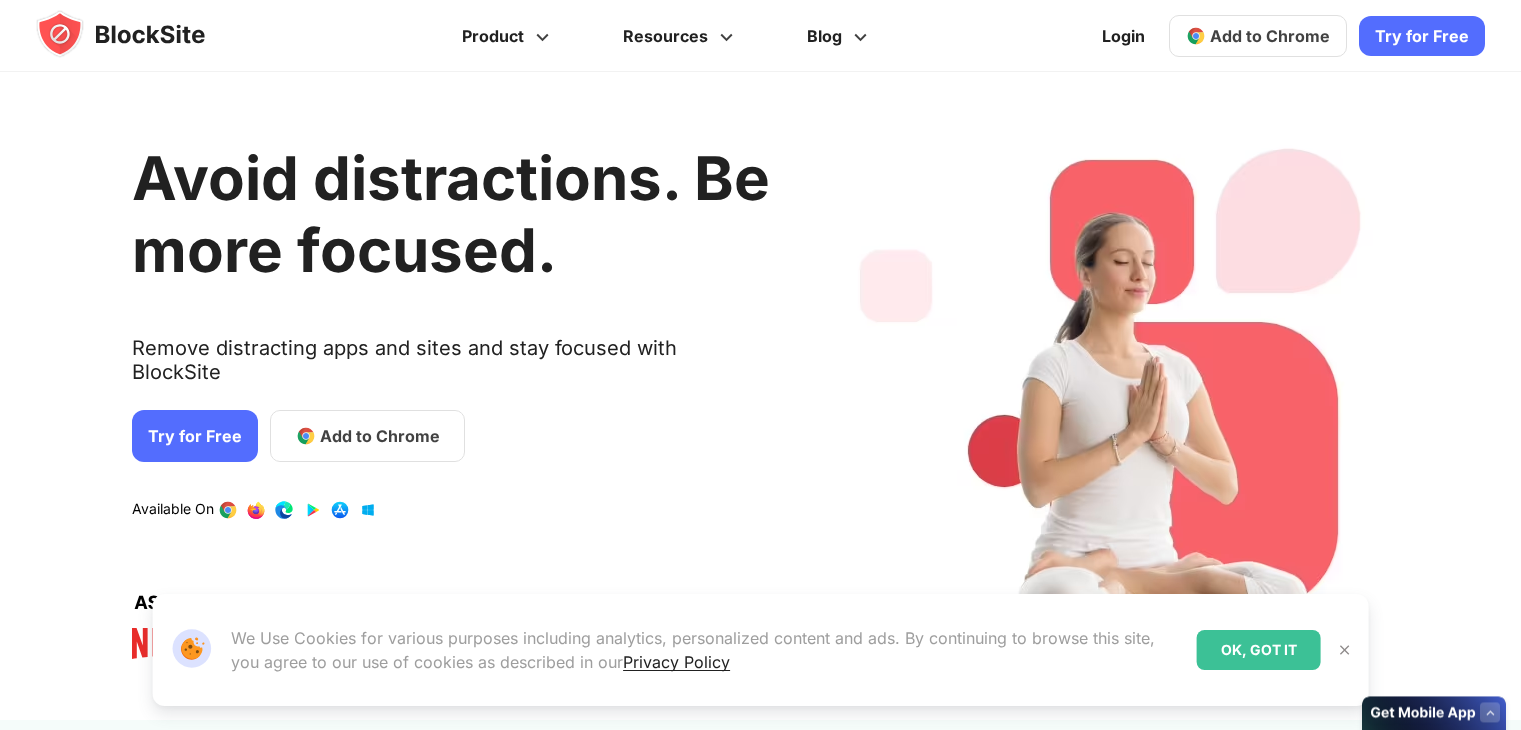 scroll, scrollTop: 0, scrollLeft: 0, axis: both 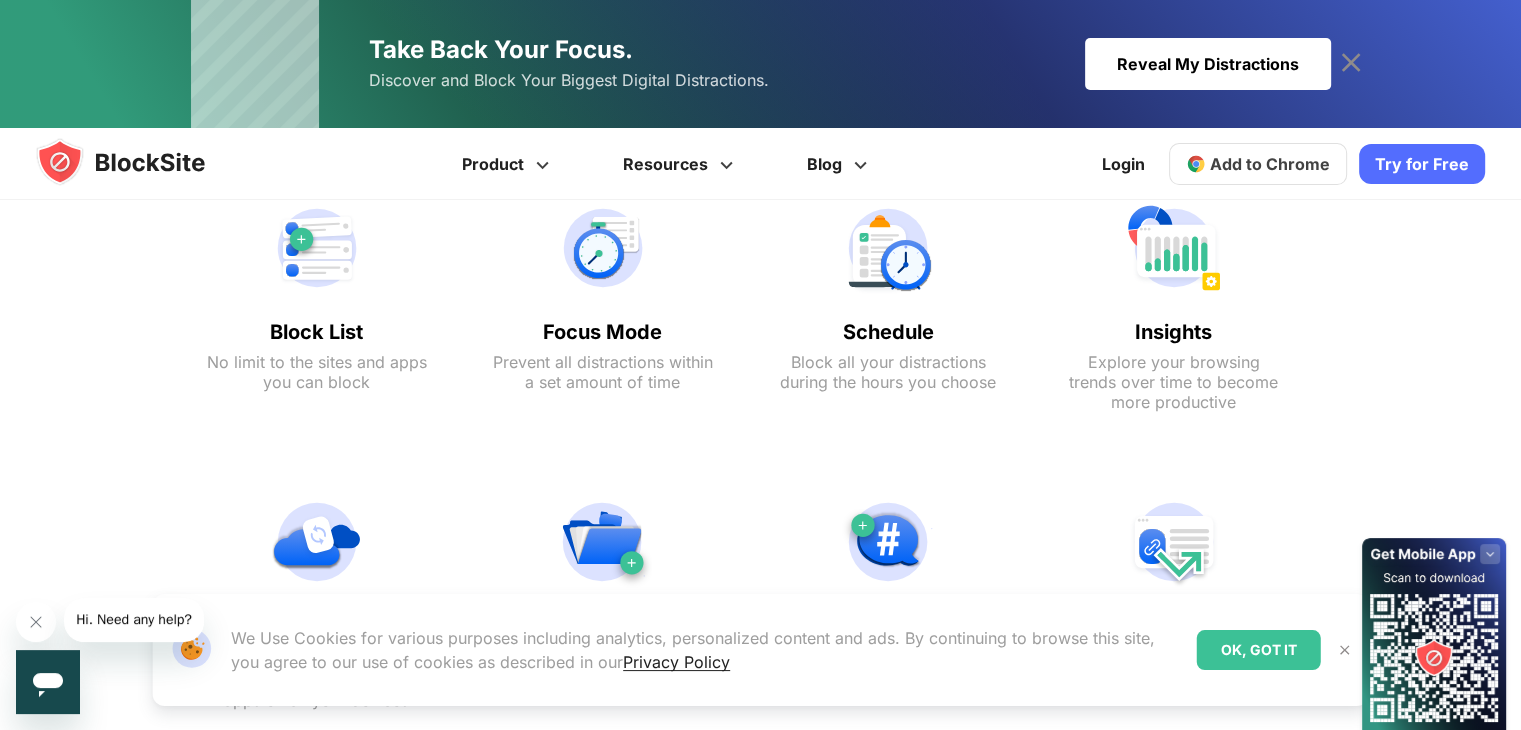 click 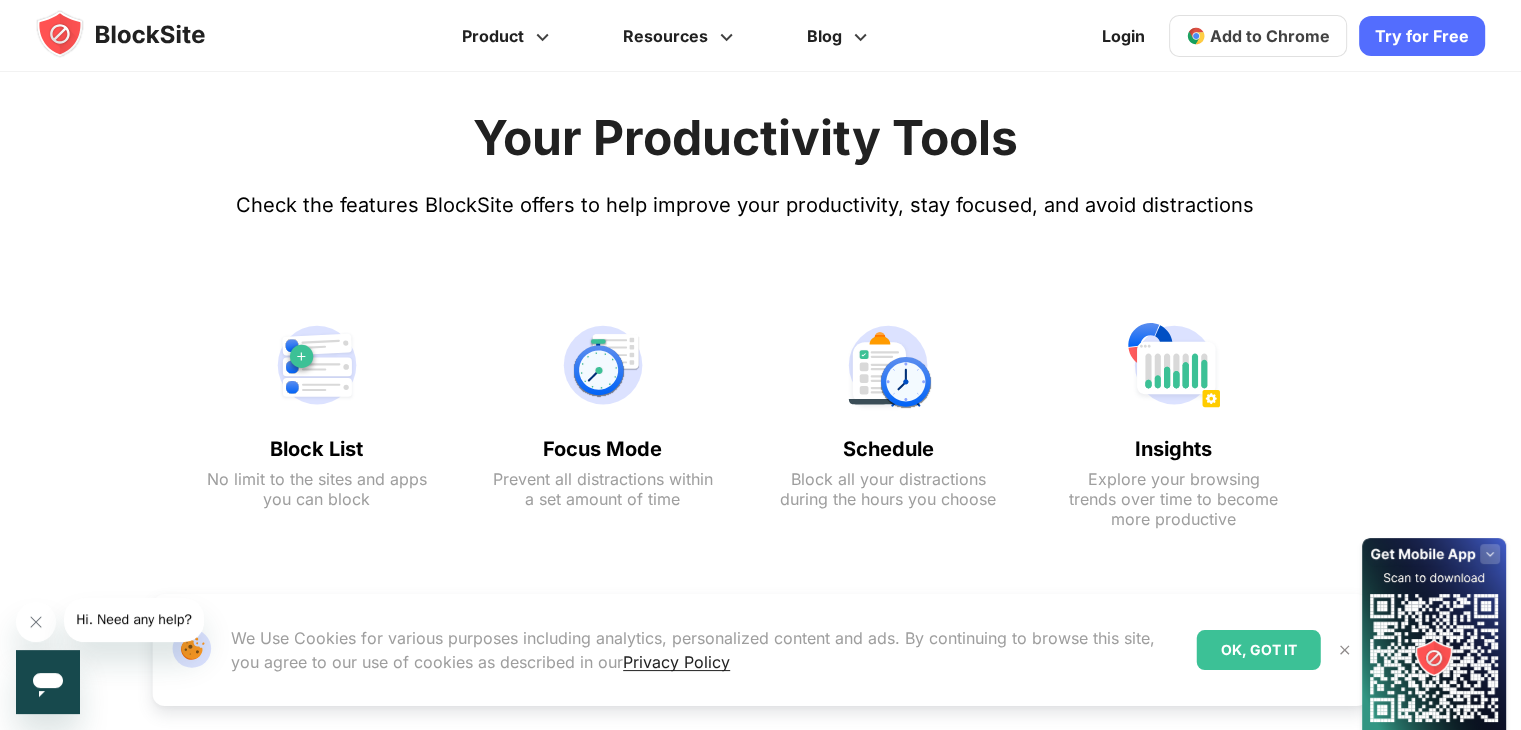scroll, scrollTop: 784, scrollLeft: 0, axis: vertical 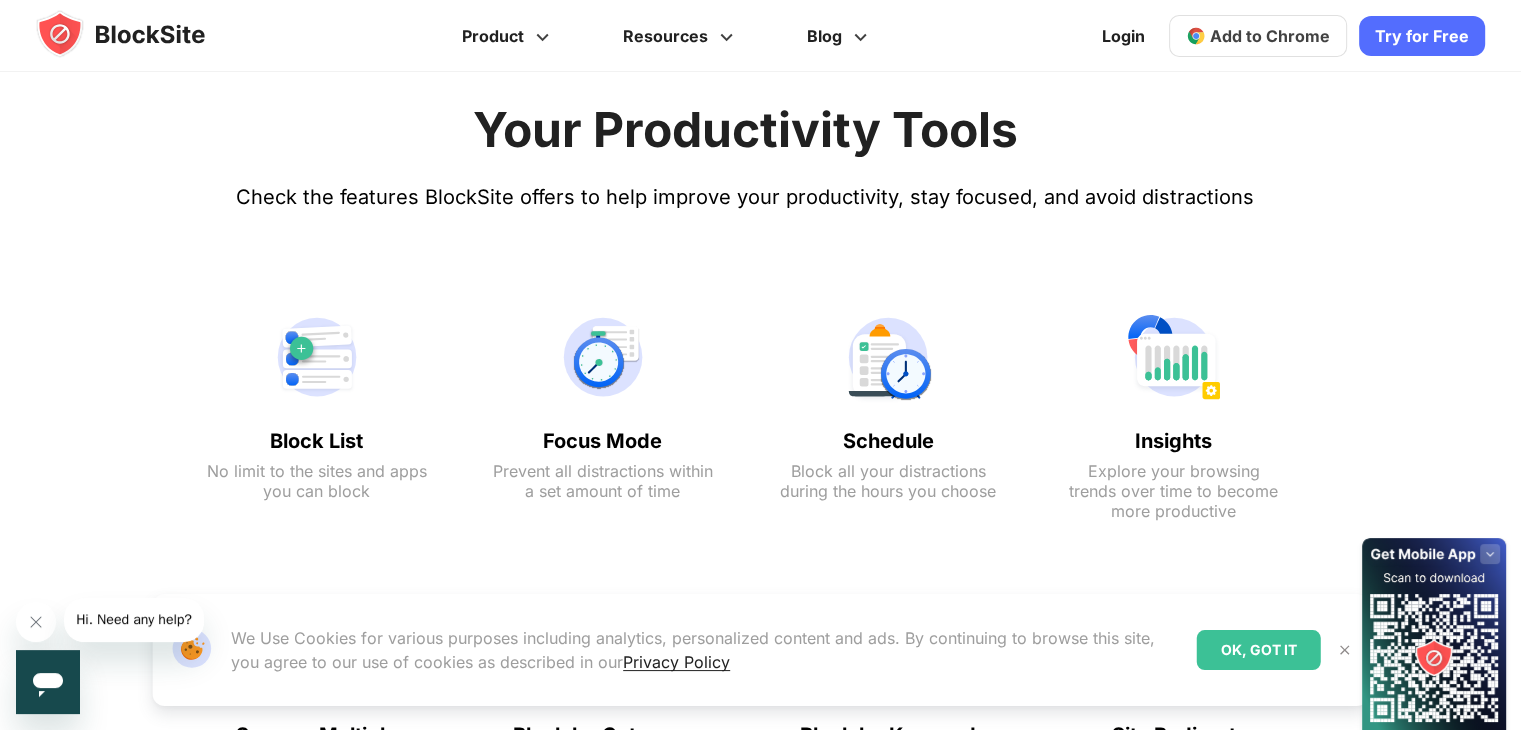 click on "Try for Free" at bounding box center [1422, 36] 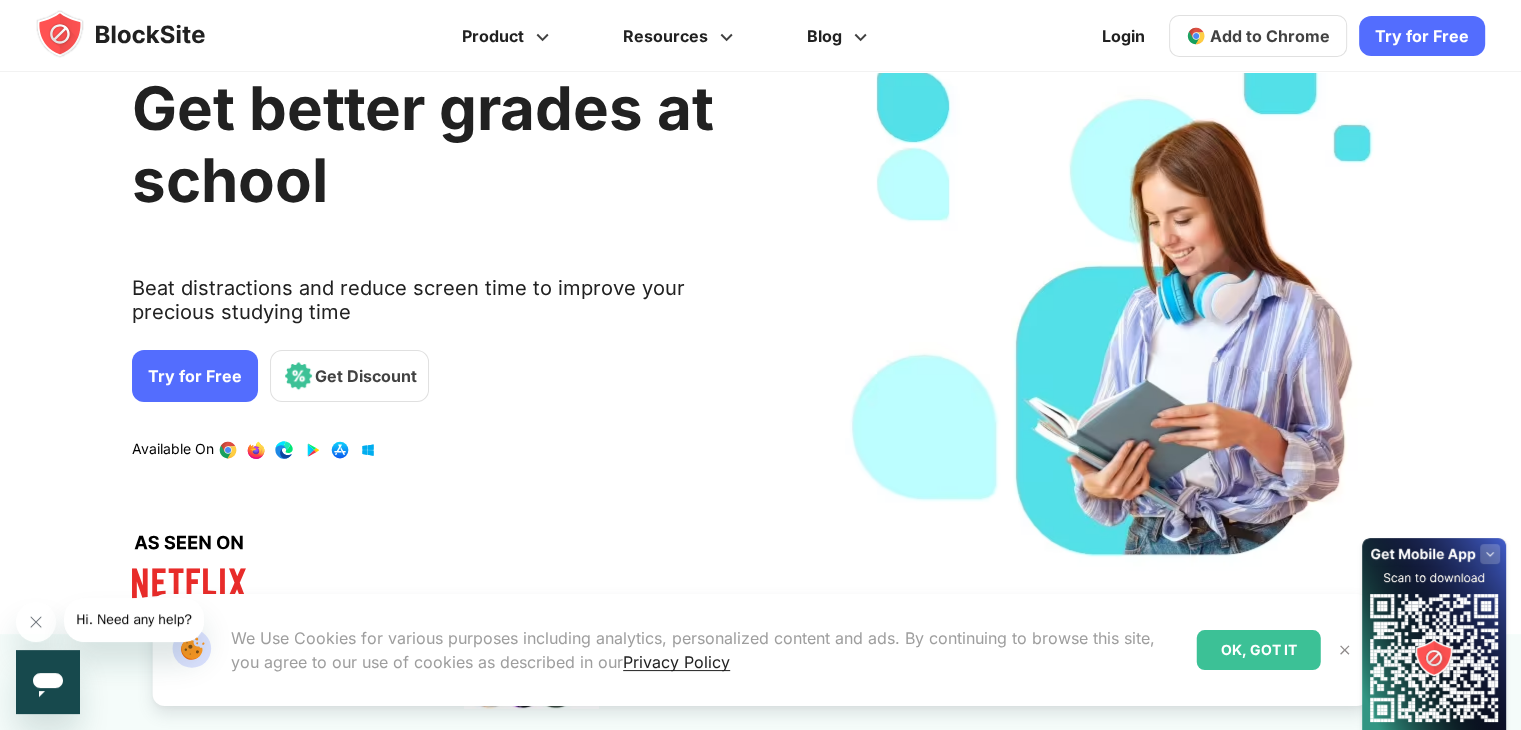 scroll, scrollTop: 0, scrollLeft: 0, axis: both 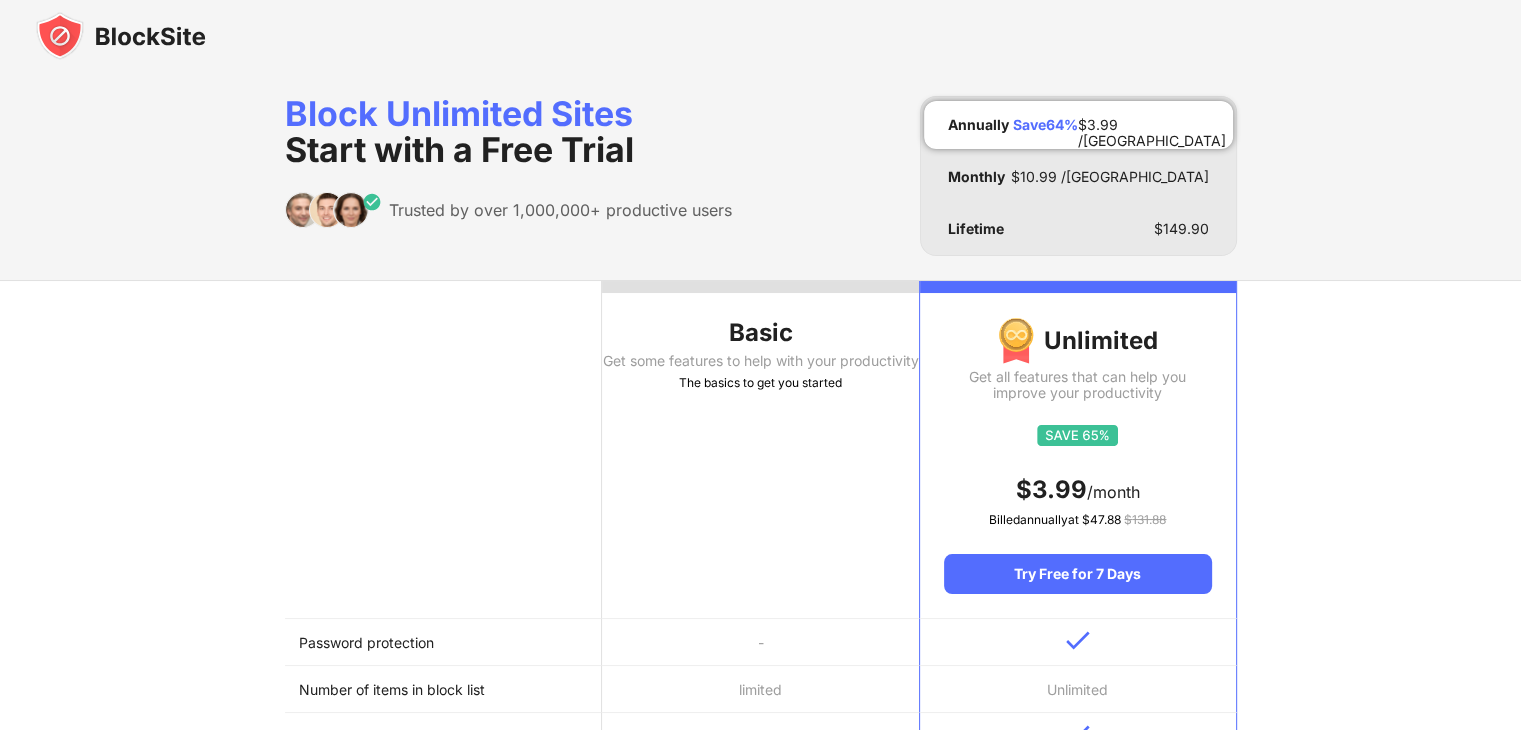 click on "Basic Get some features to help with your productivity The basics to get you started" at bounding box center (760, 450) 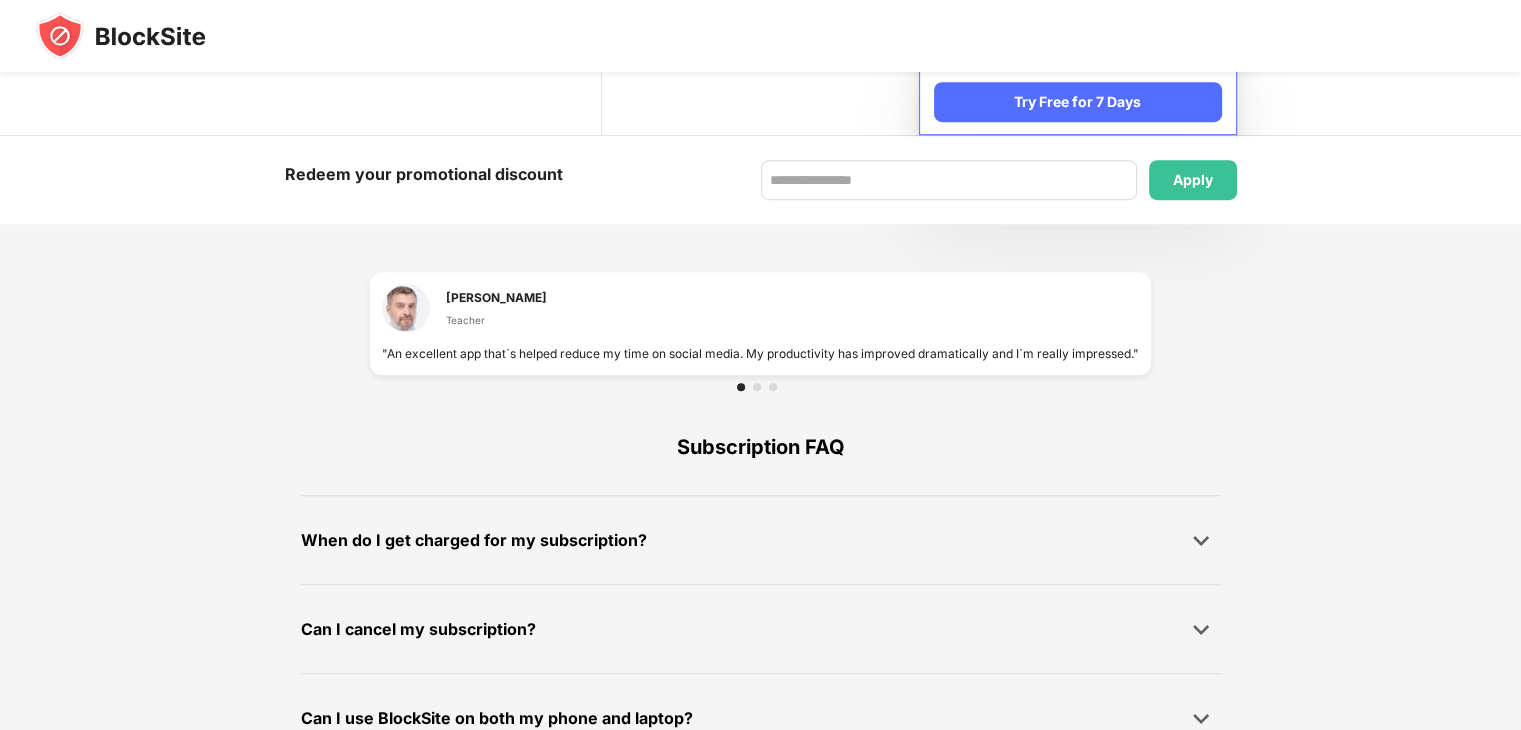 scroll, scrollTop: 1270, scrollLeft: 0, axis: vertical 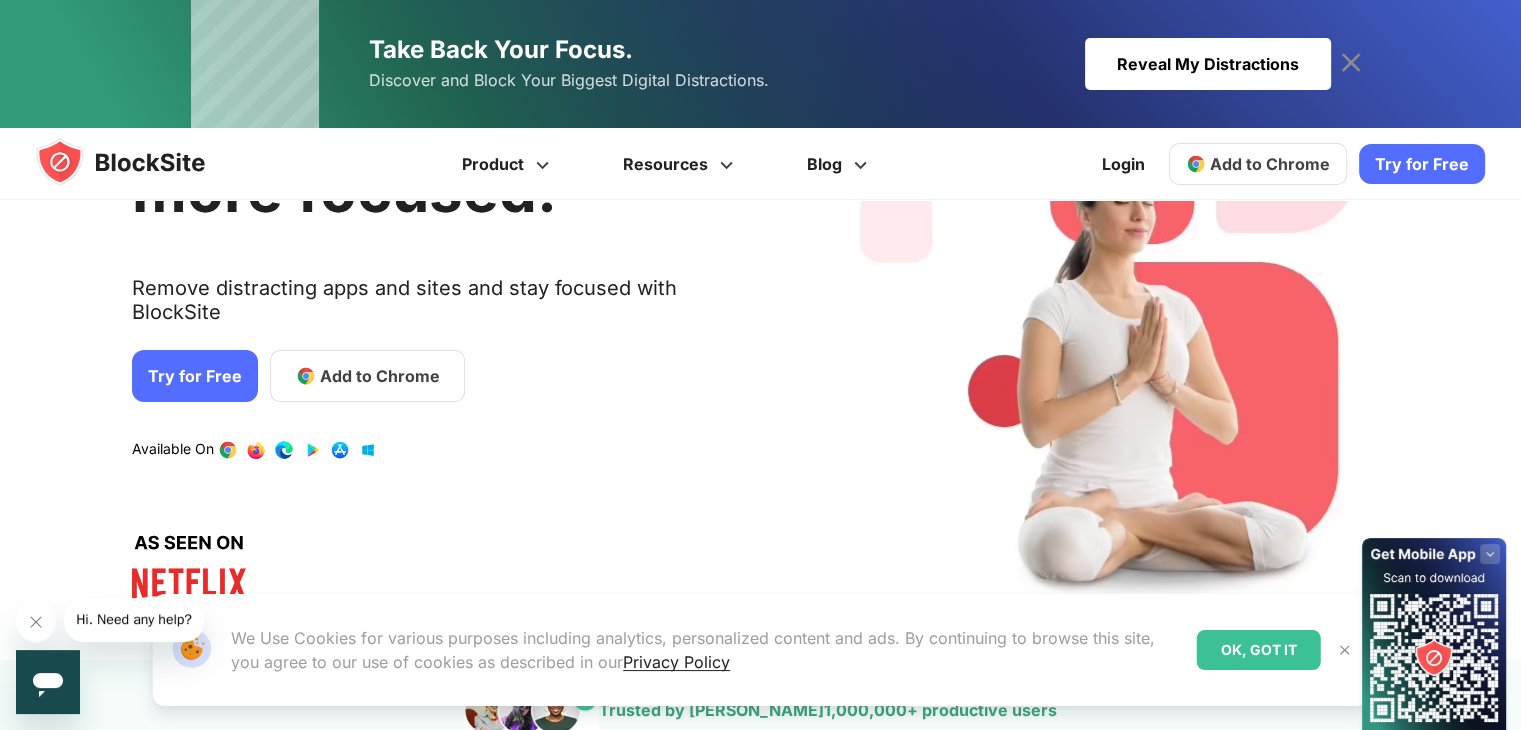 click on "Add to Chrome" at bounding box center (1270, 164) 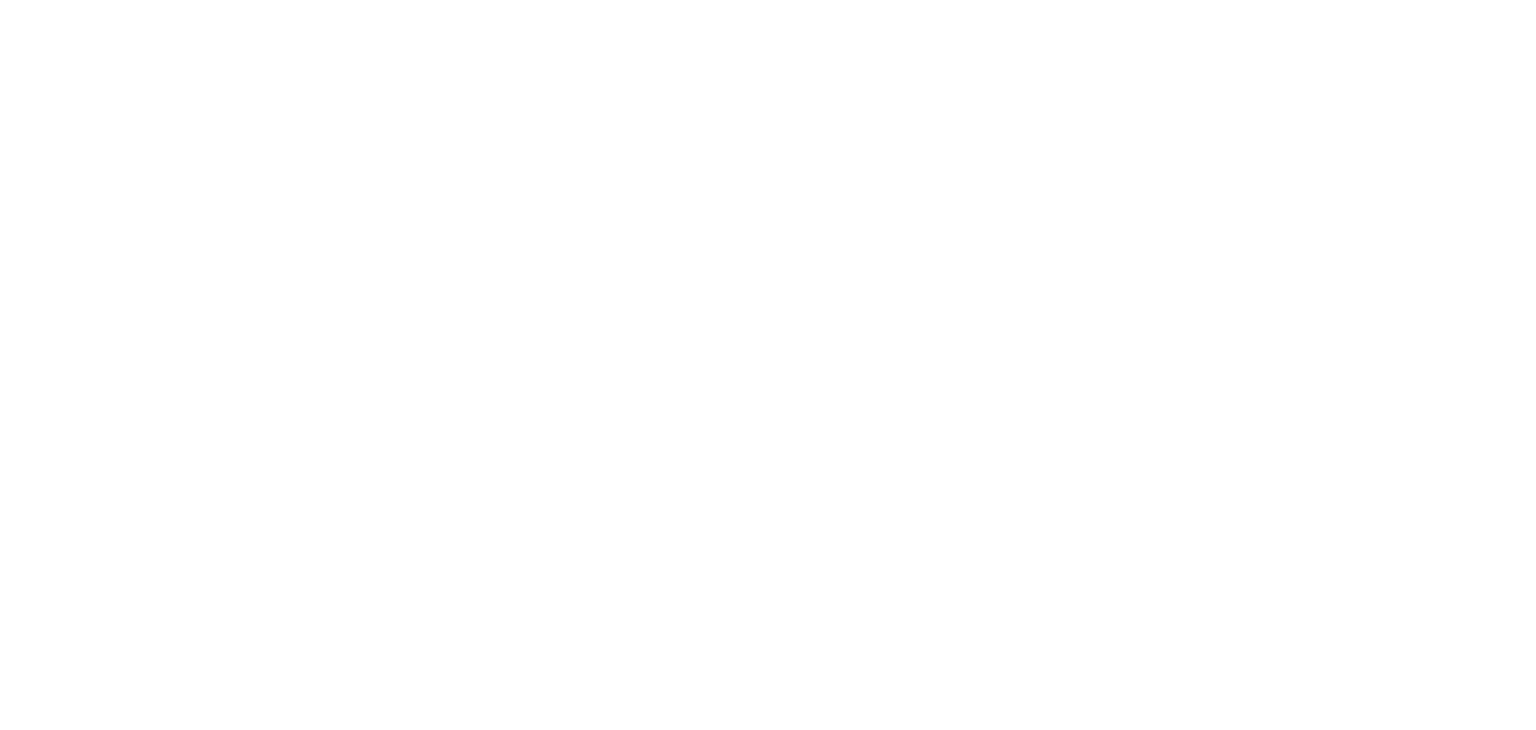 scroll, scrollTop: 0, scrollLeft: 0, axis: both 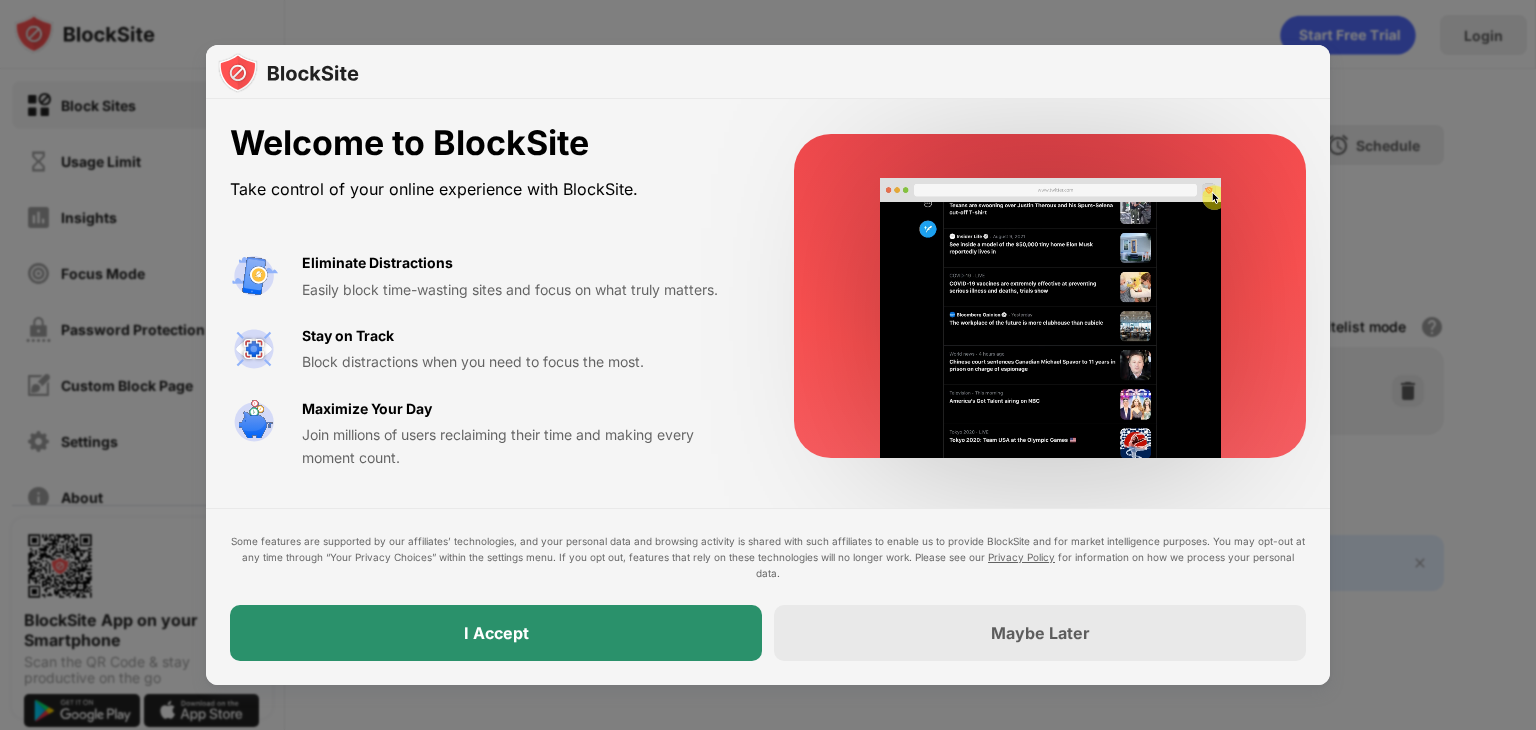 click on "I Accept" at bounding box center [496, 633] 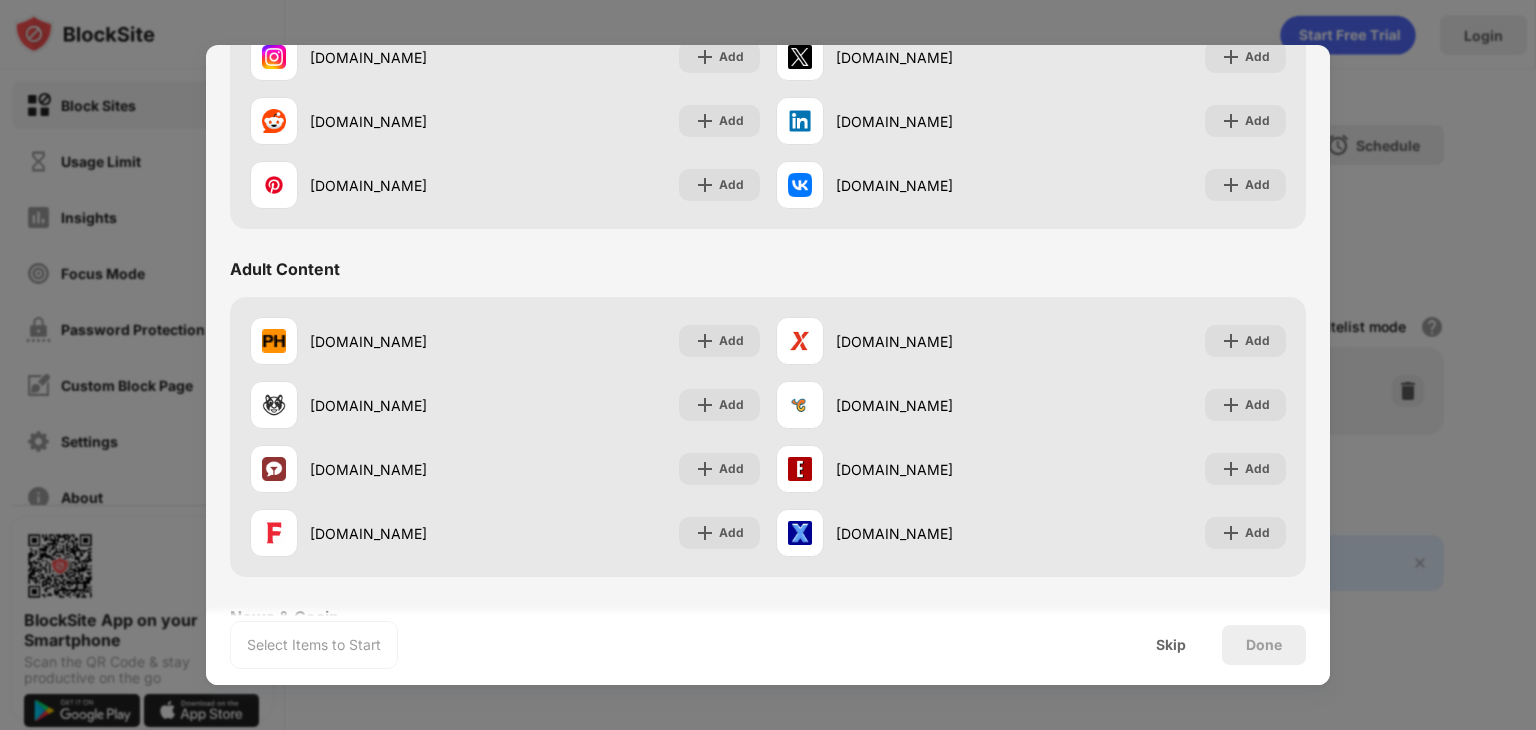 scroll, scrollTop: 719, scrollLeft: 0, axis: vertical 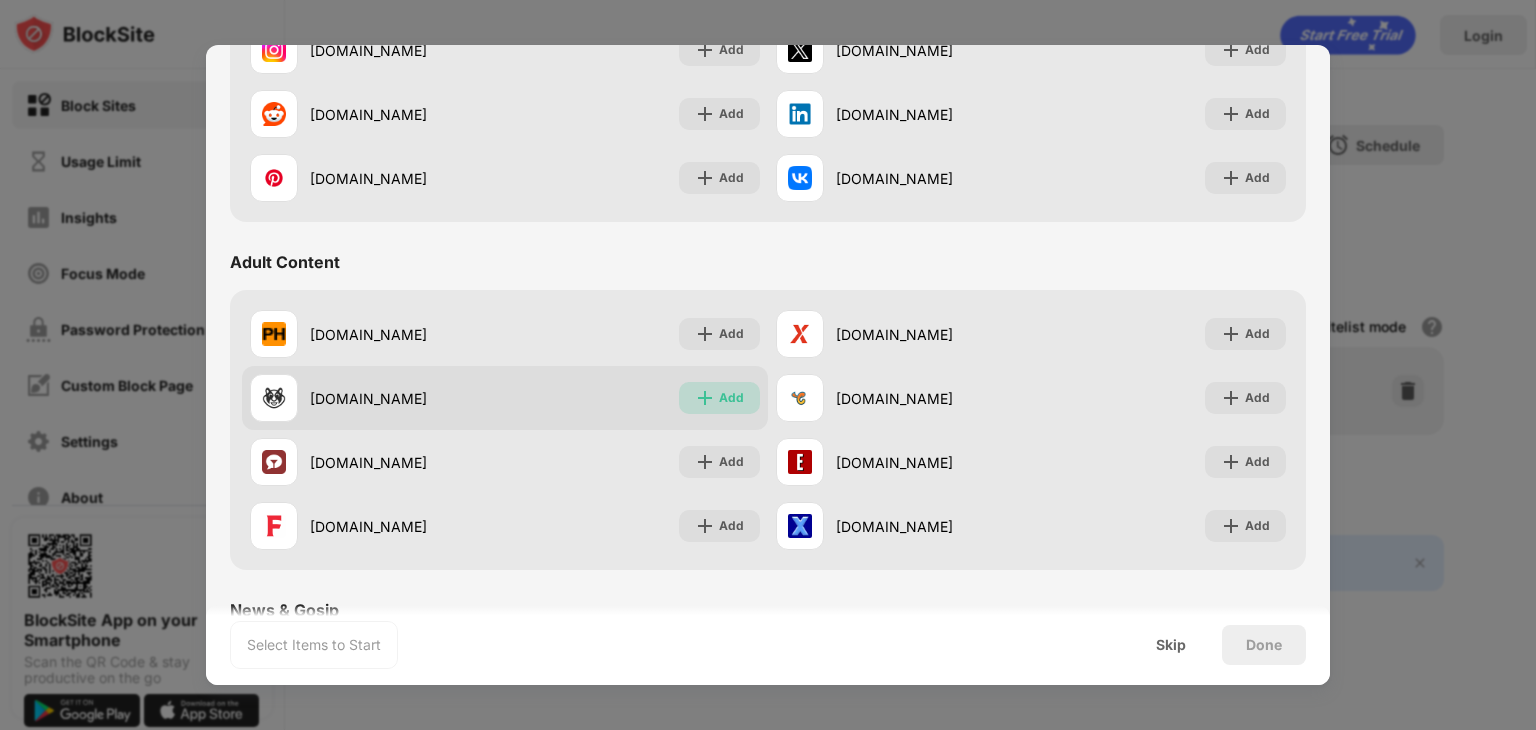 click on "Add" at bounding box center [731, 398] 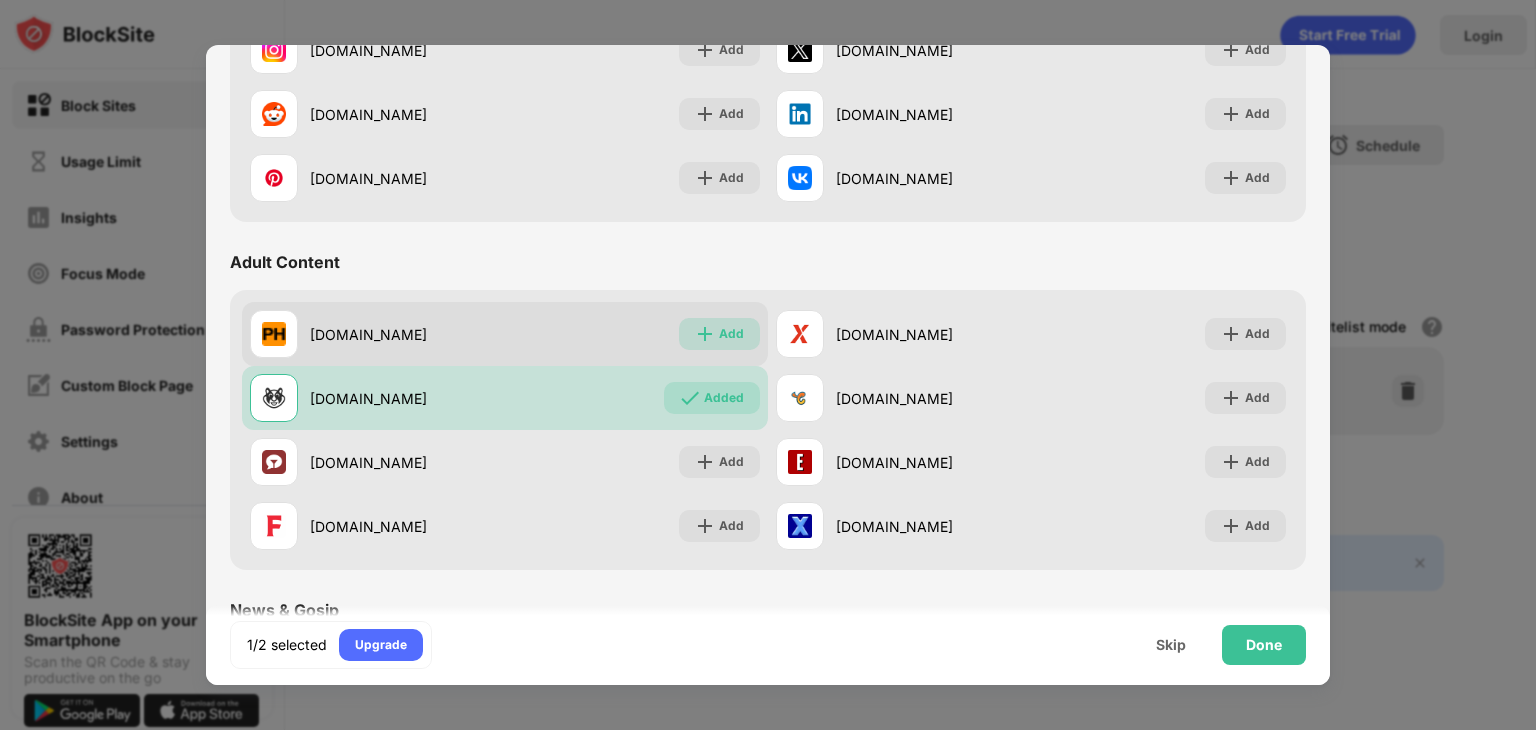 click on "Add" at bounding box center [731, 334] 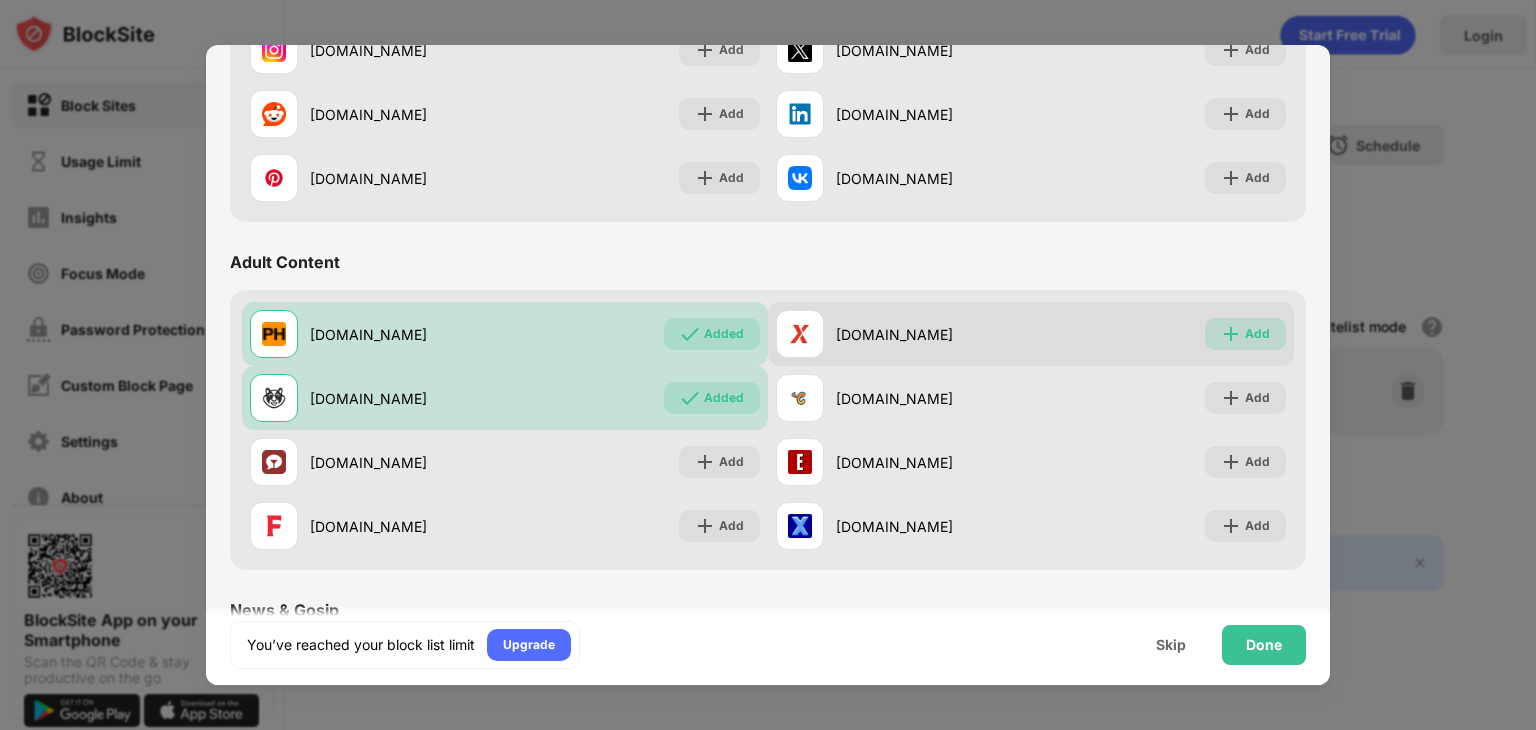 click at bounding box center (1231, 334) 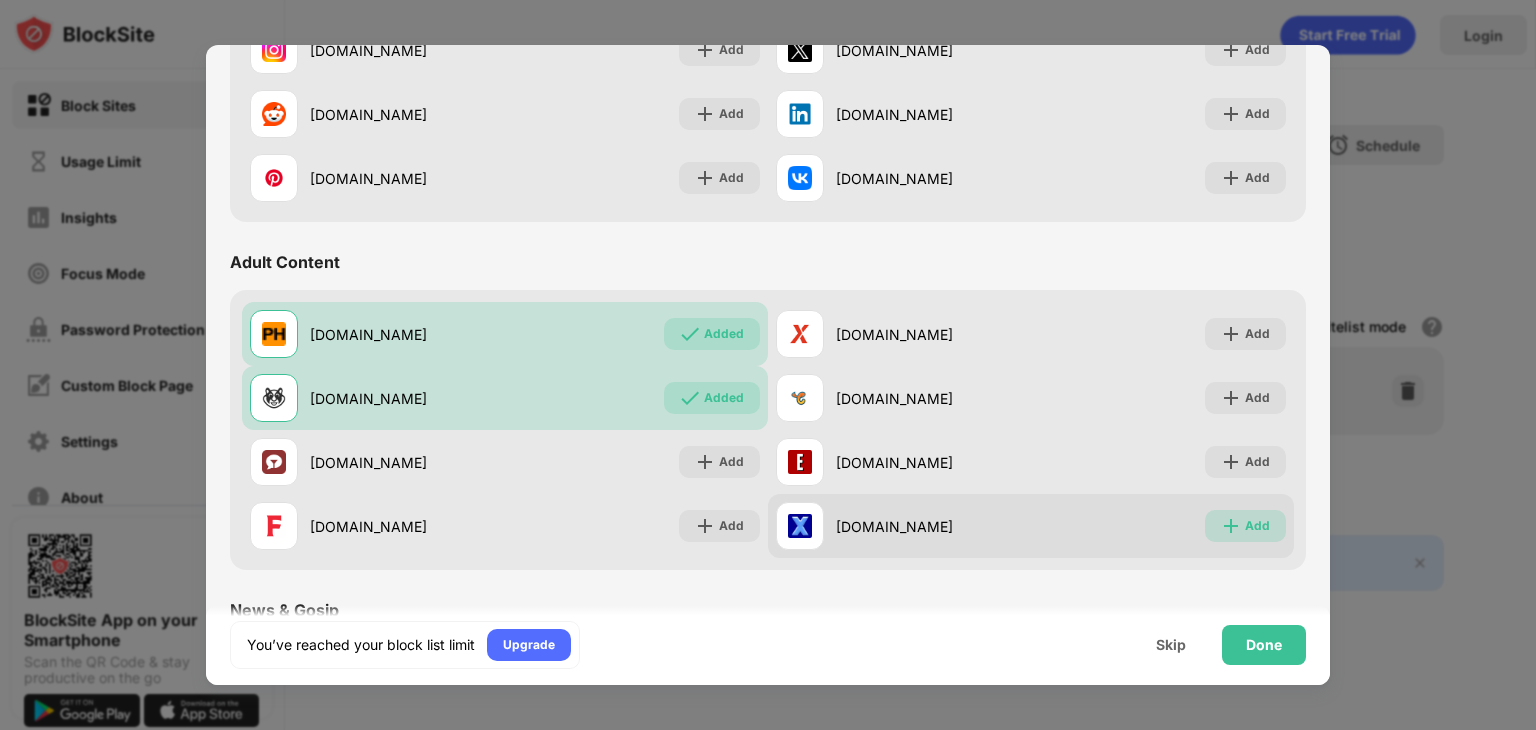 click at bounding box center [1231, 526] 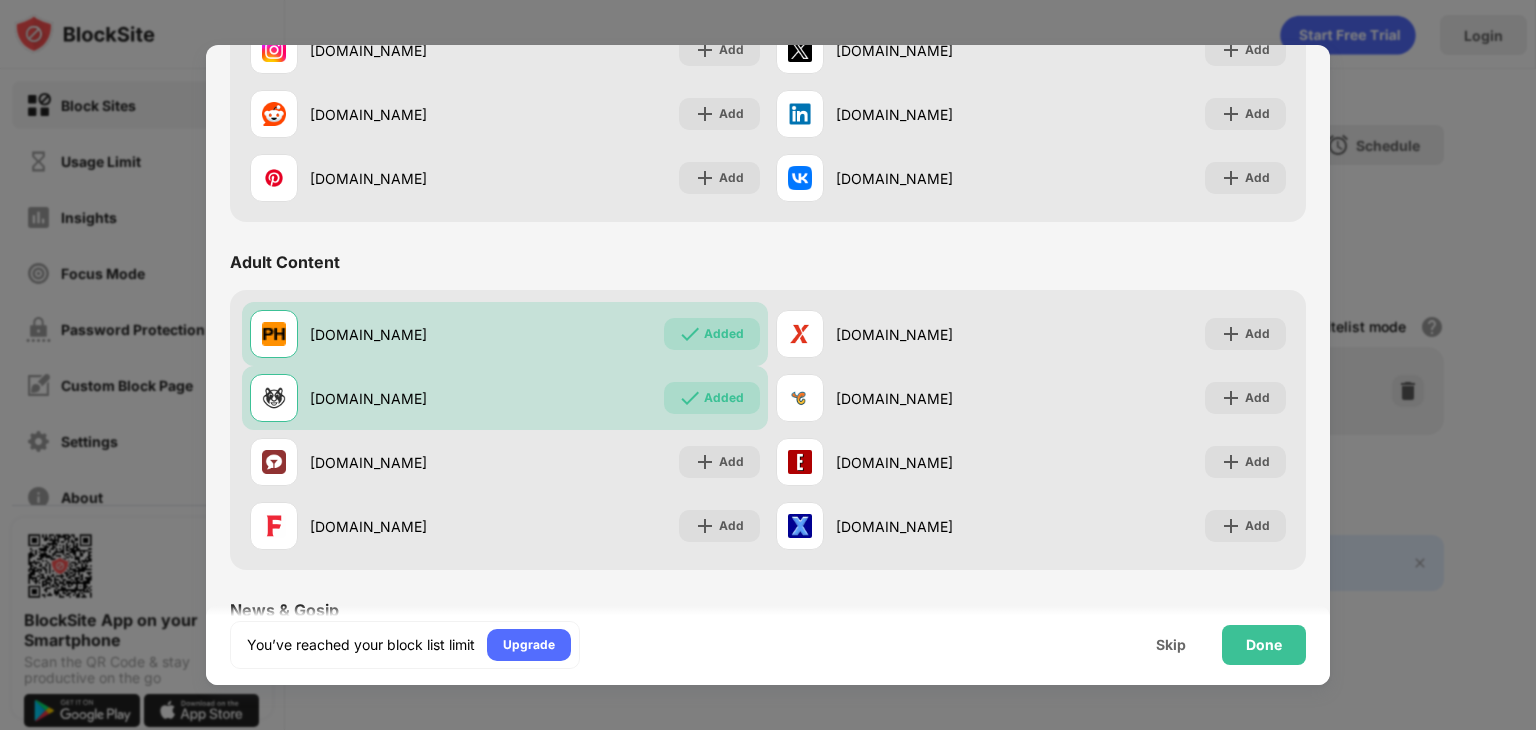 click on "Adult Content" at bounding box center [285, 262] 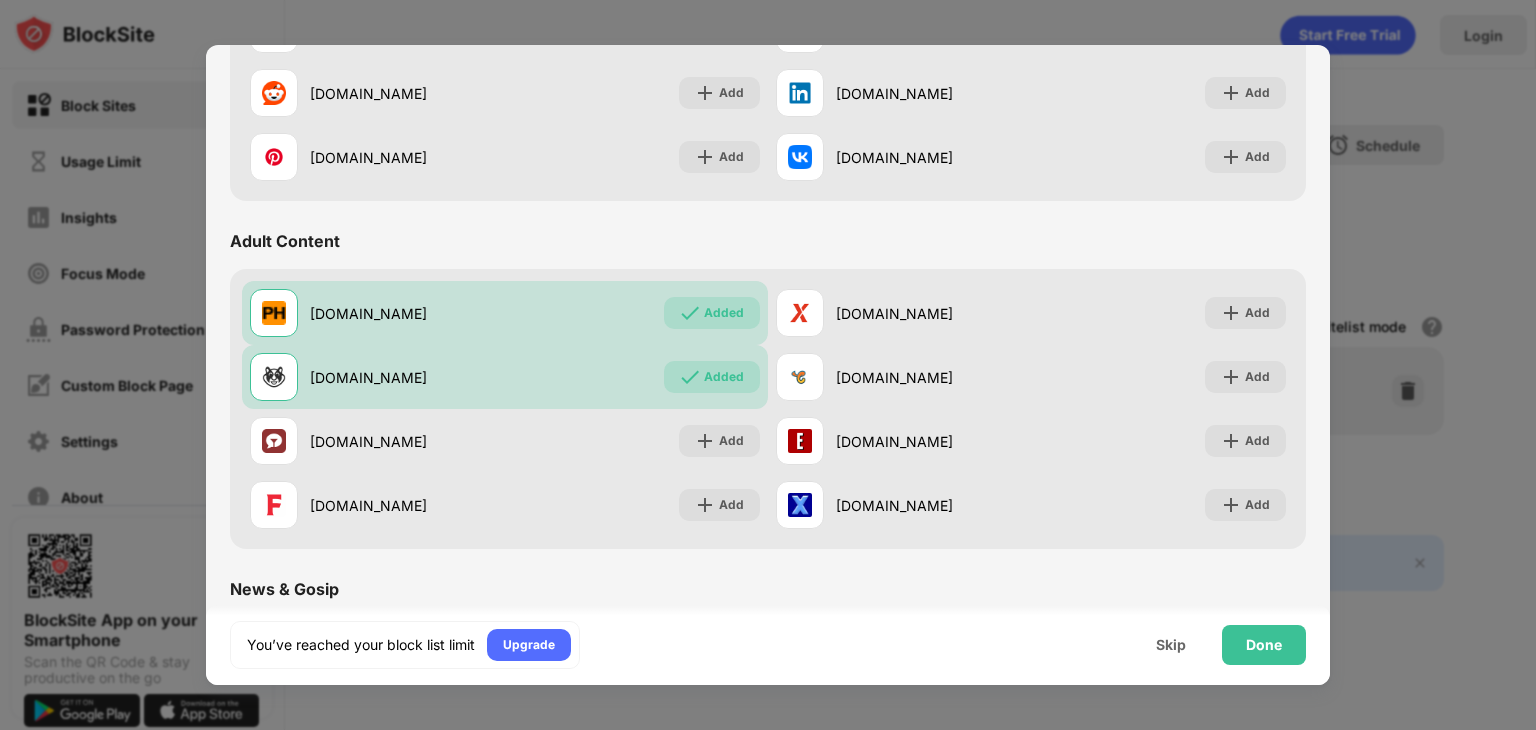 scroll, scrollTop: 744, scrollLeft: 0, axis: vertical 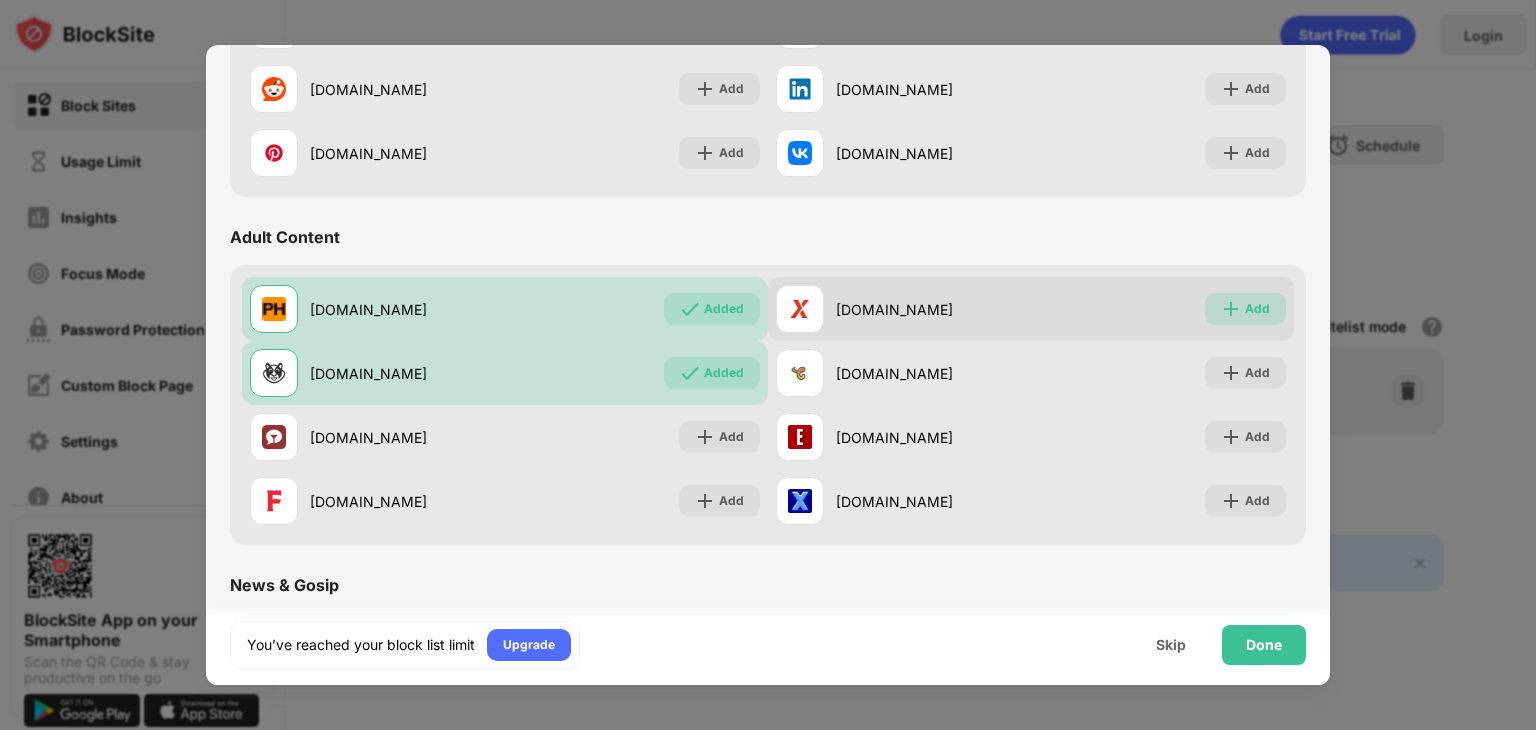 click on "Add" at bounding box center (1245, 309) 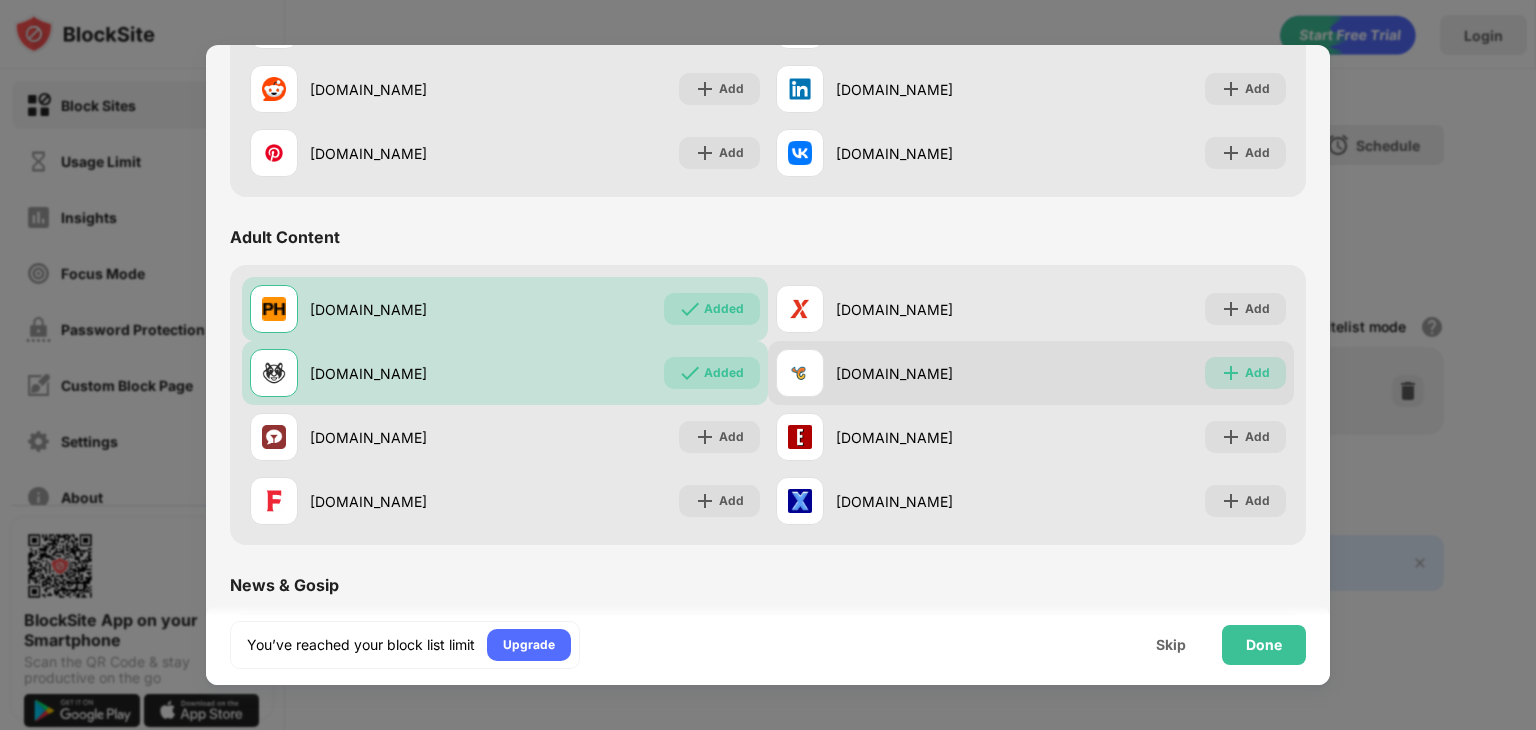 click on "Add" at bounding box center (1245, 373) 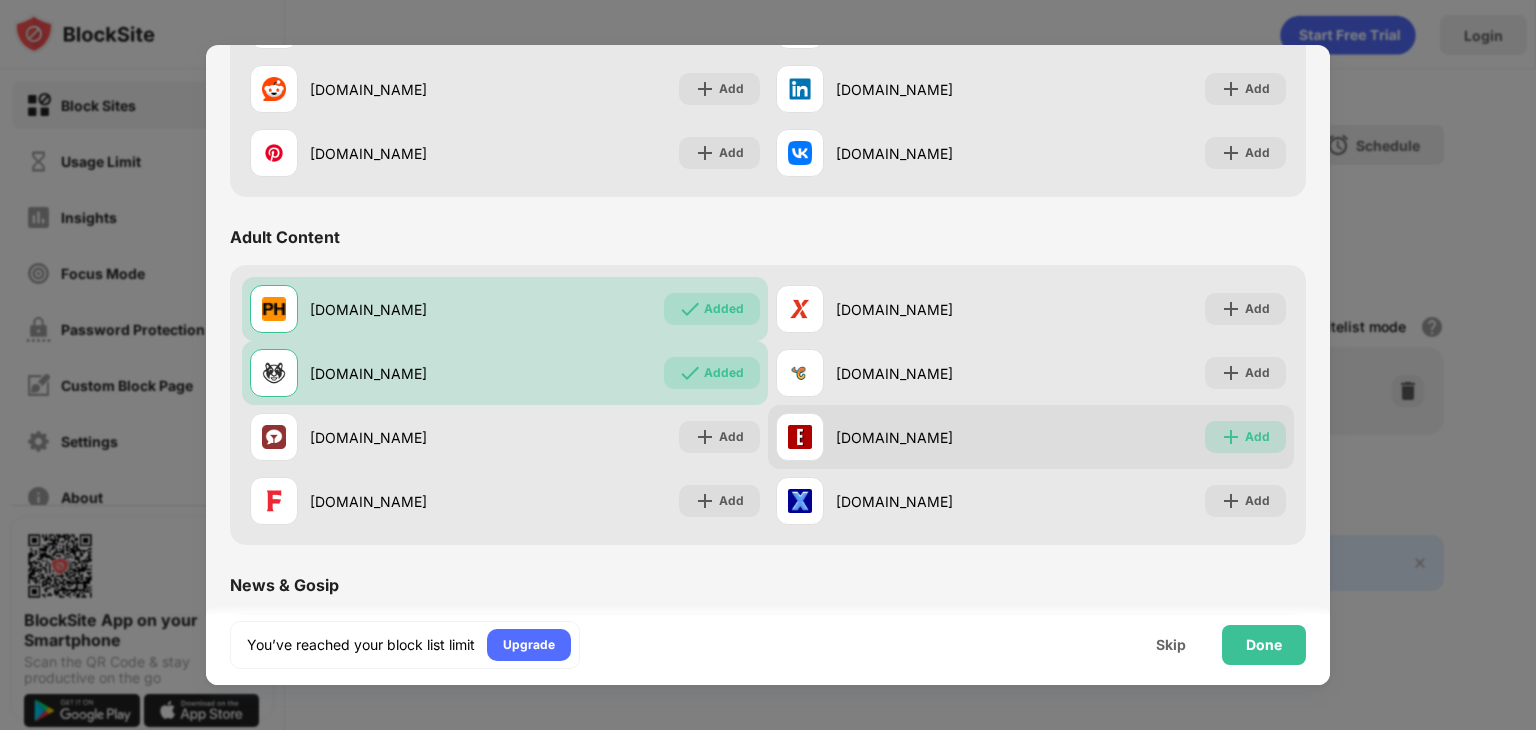click at bounding box center (1231, 437) 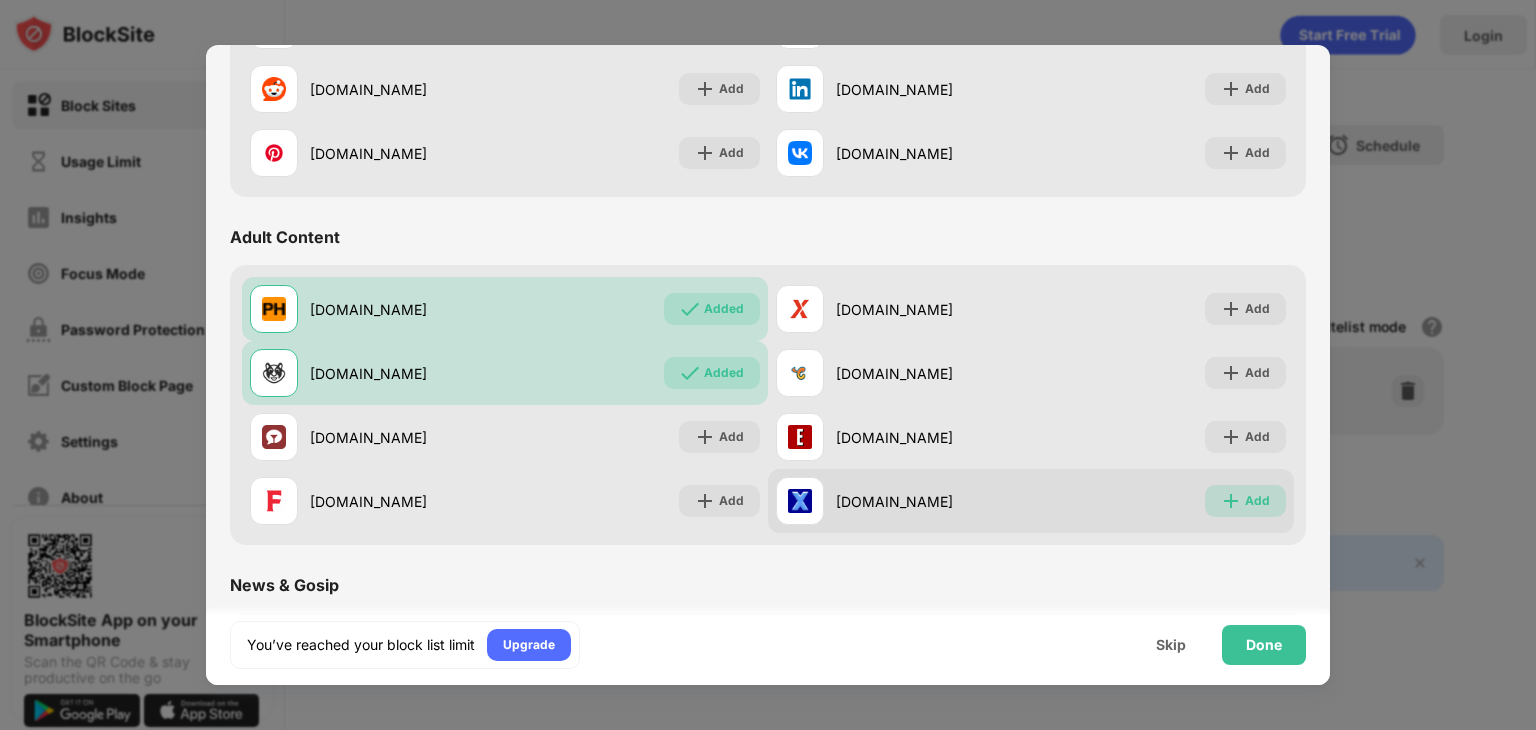 click on "Add" at bounding box center [1257, 501] 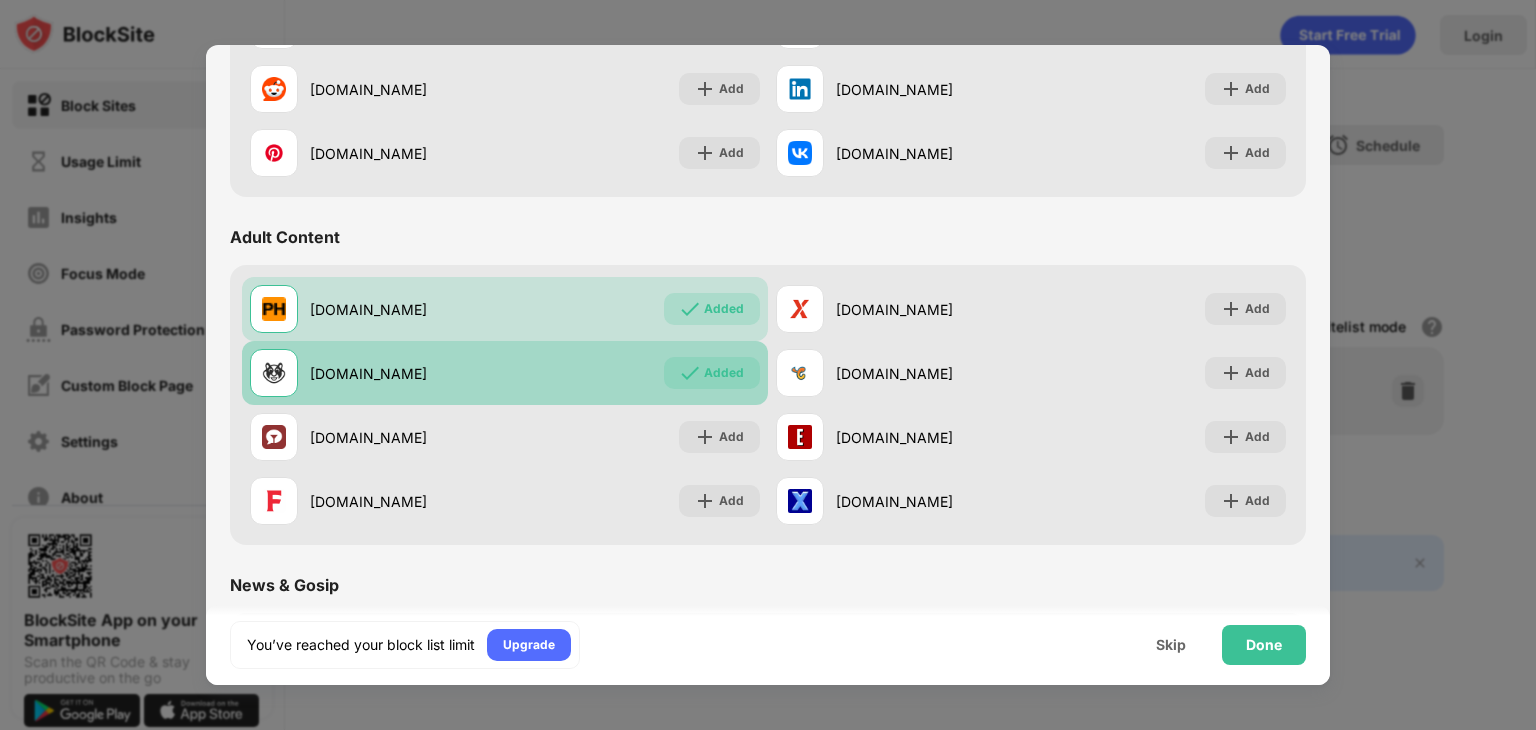click on "Added" at bounding box center (712, 373) 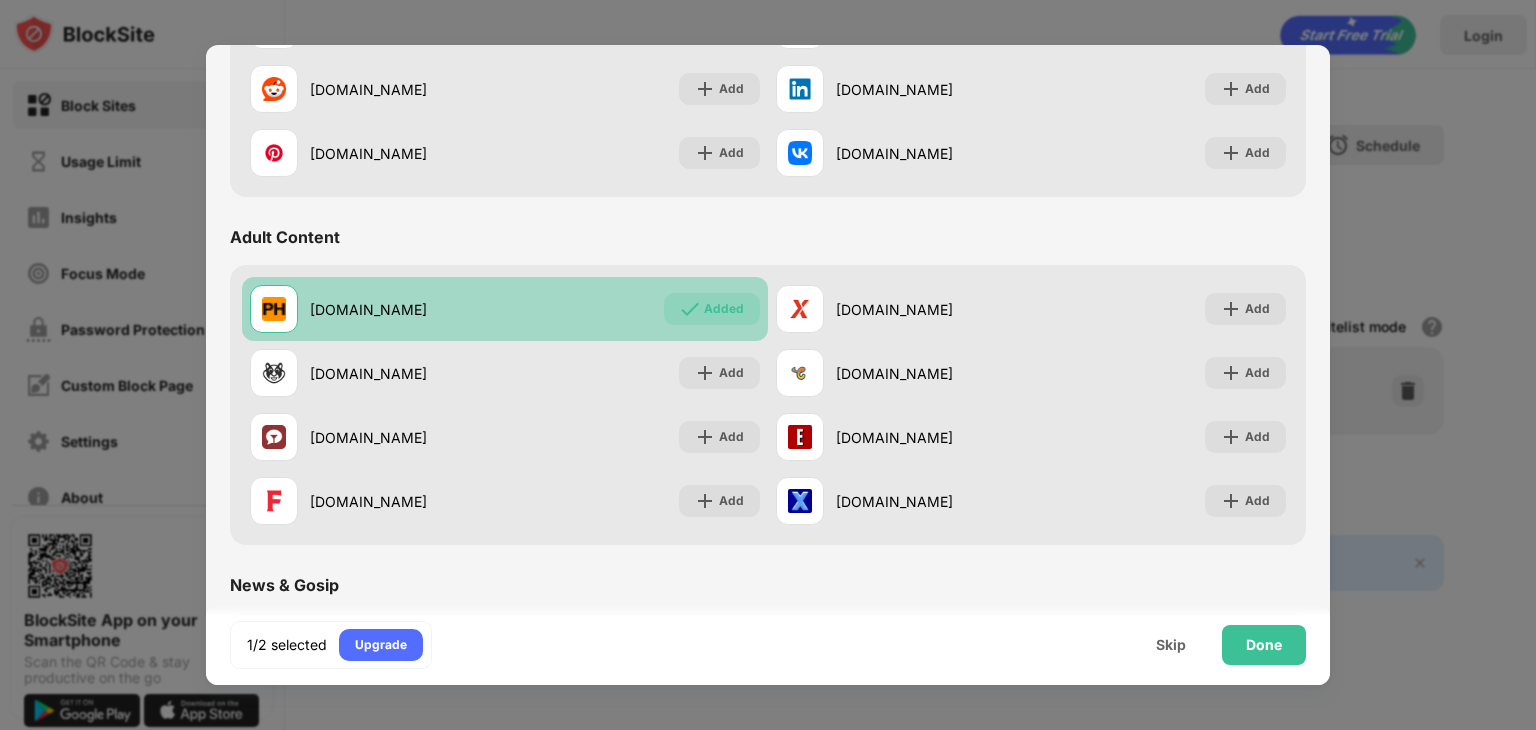 click on "Added" at bounding box center (724, 309) 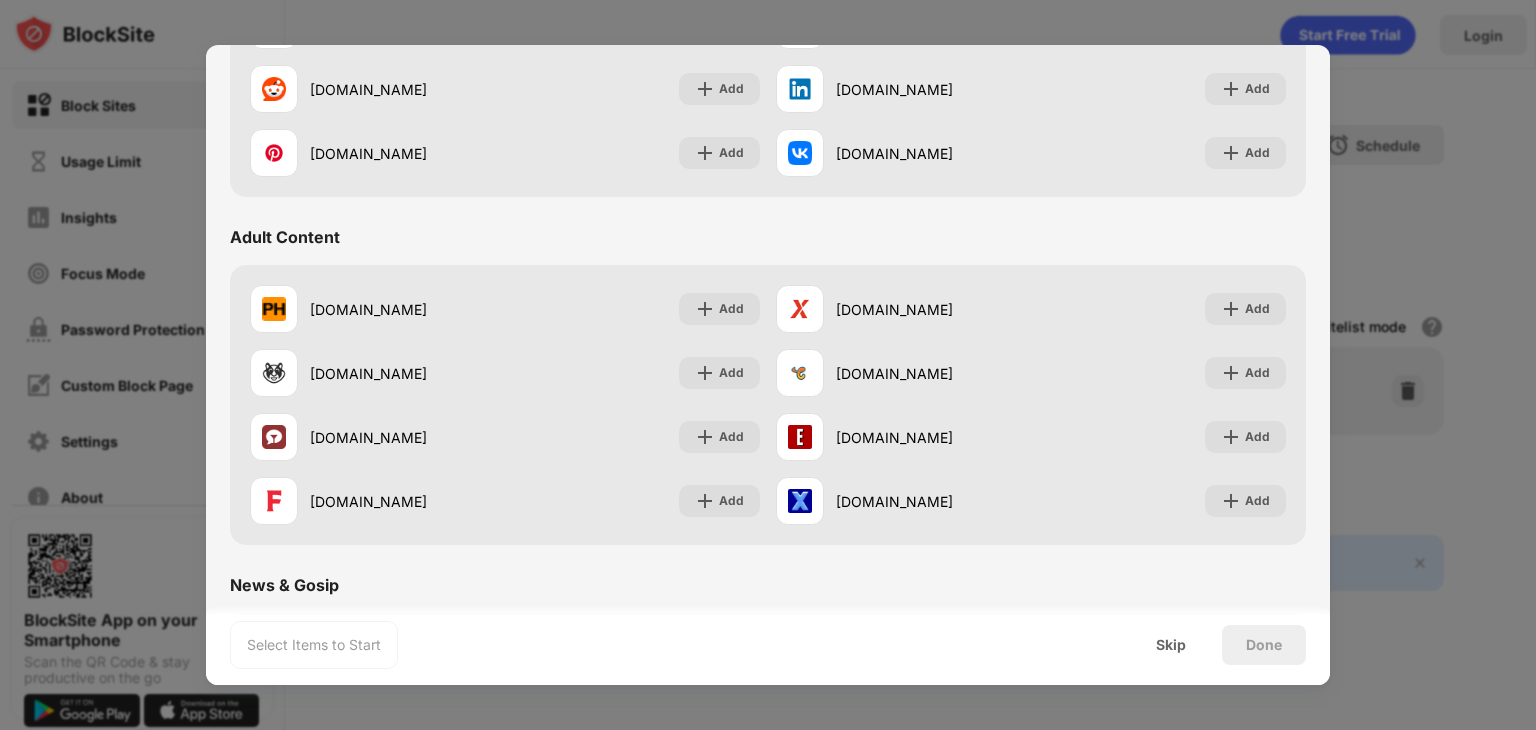 click at bounding box center [768, 365] 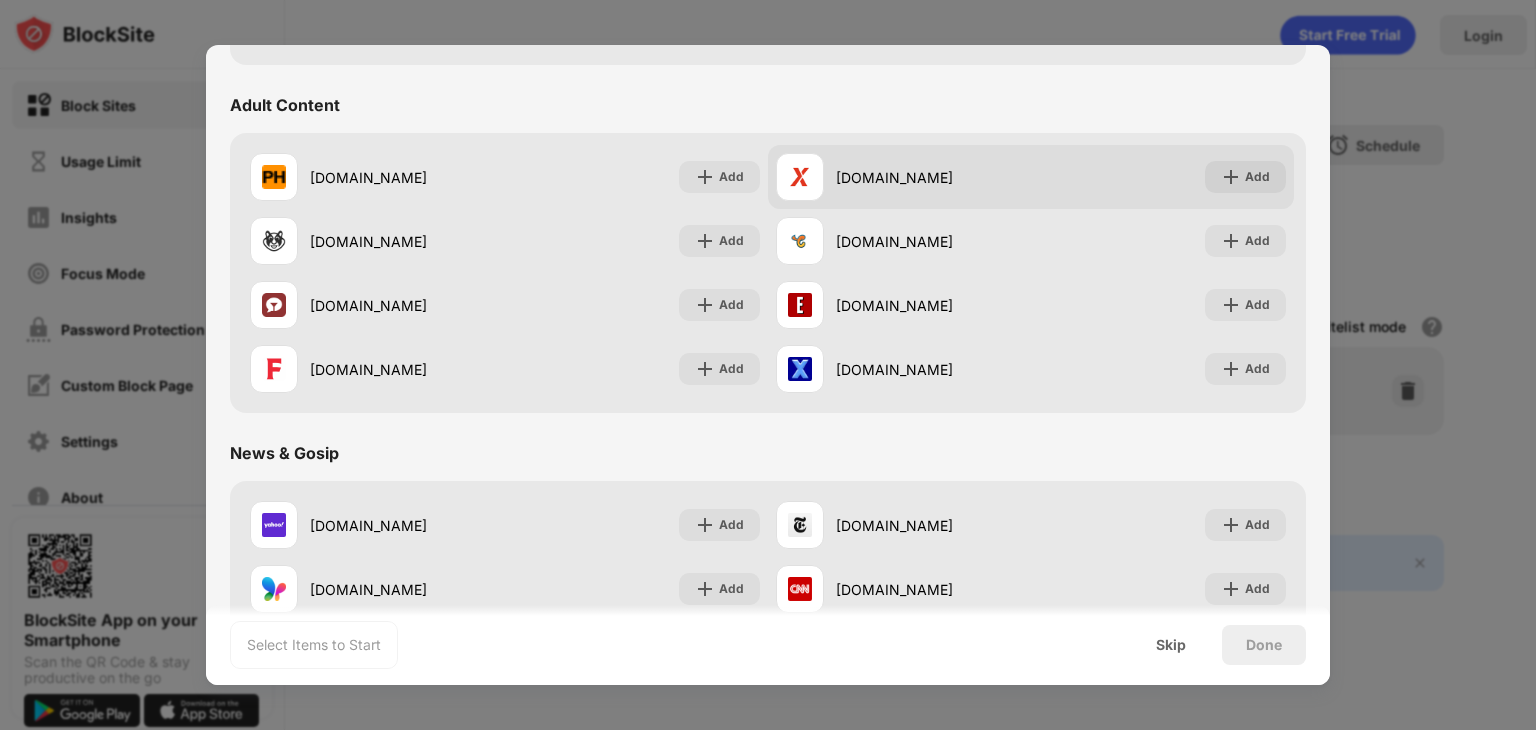 scroll, scrollTop: 876, scrollLeft: 0, axis: vertical 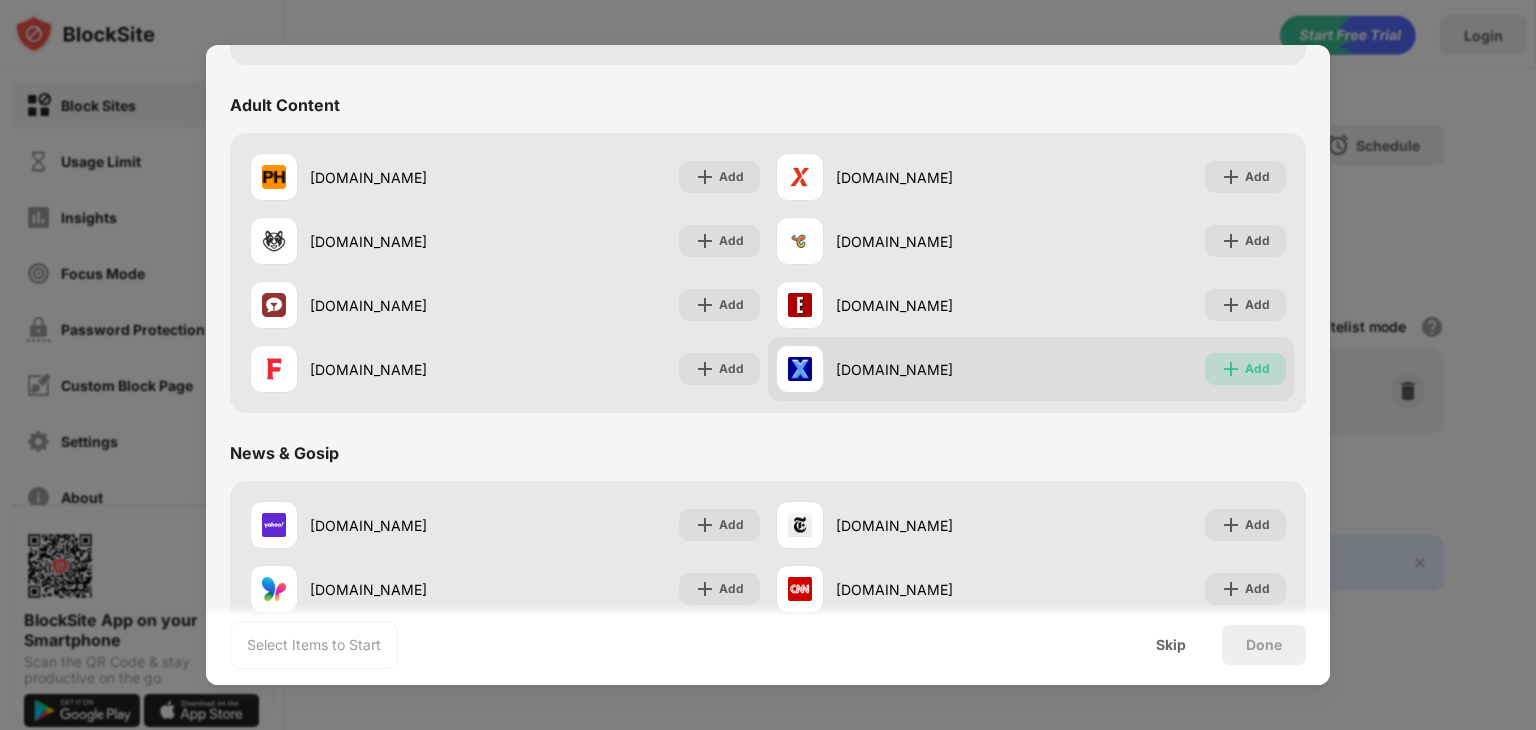 click on "Add" at bounding box center (1257, 369) 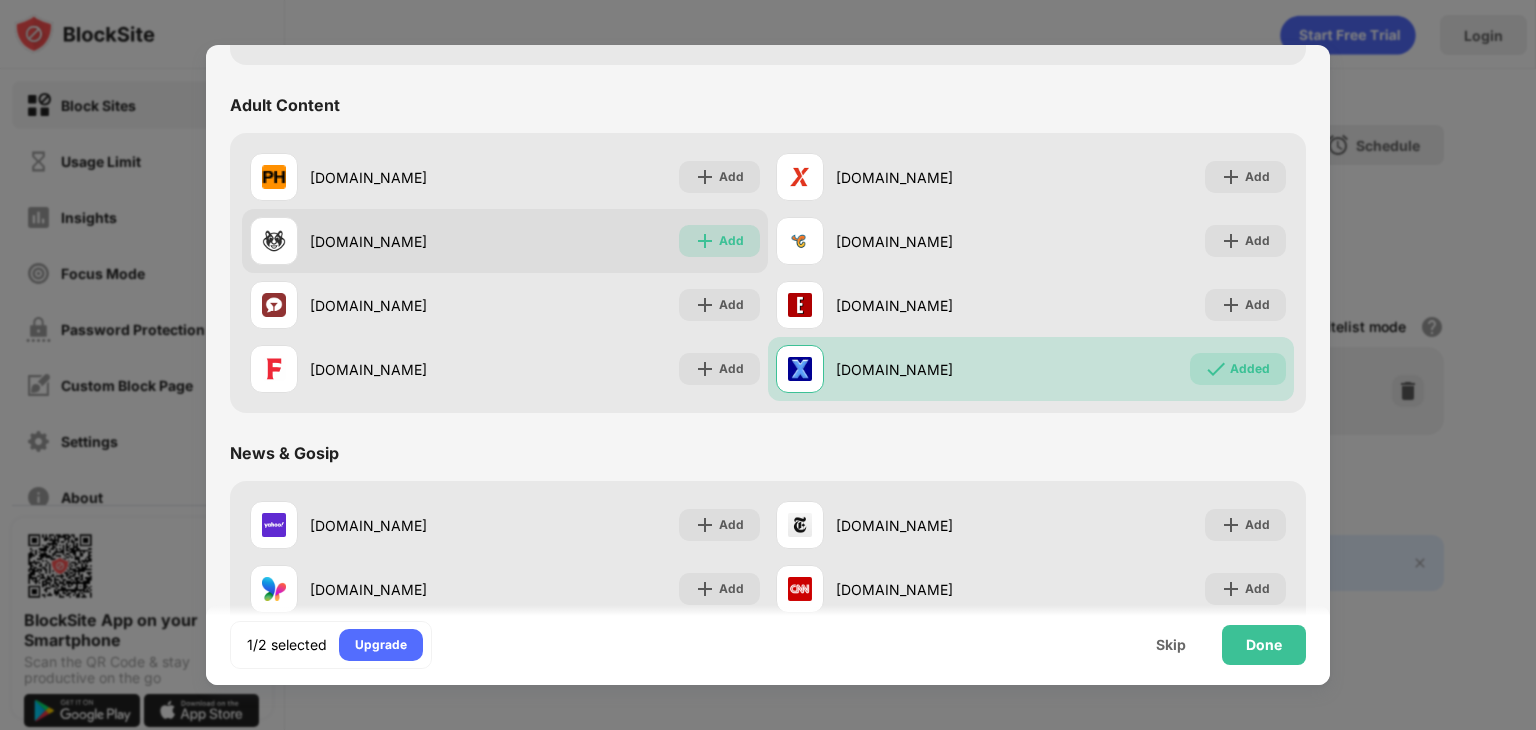 click on "Add" at bounding box center [719, 241] 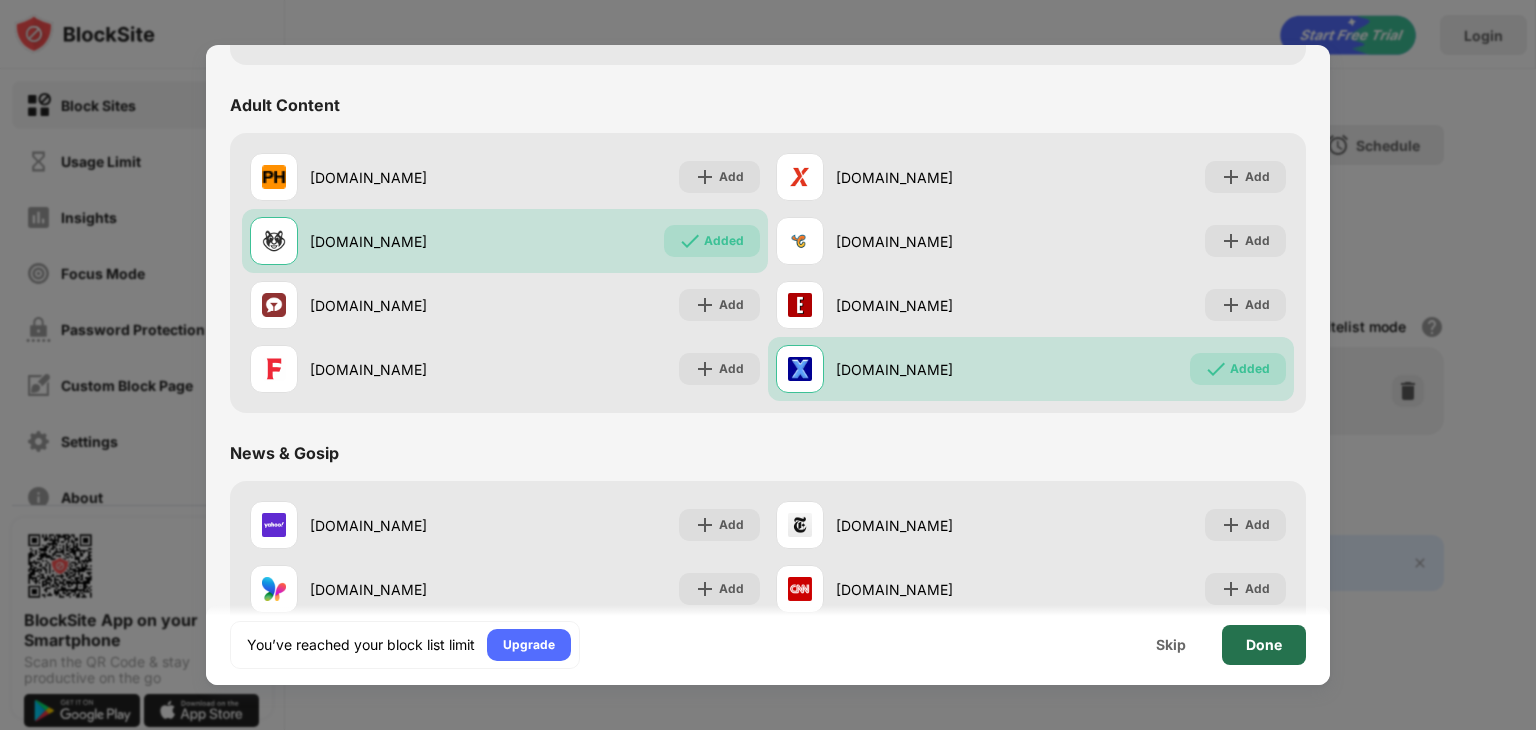 click on "Done" at bounding box center (1264, 645) 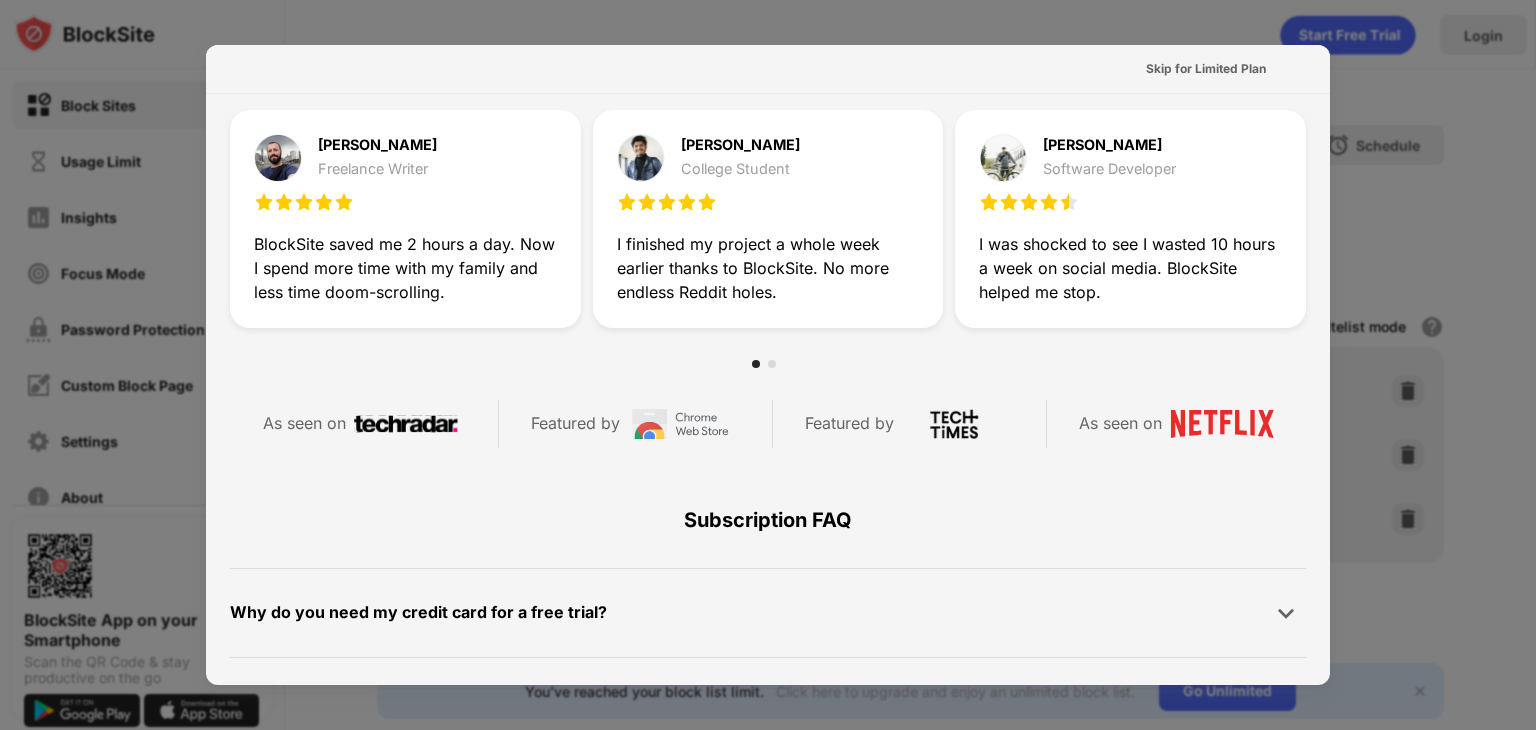 scroll, scrollTop: 975, scrollLeft: 0, axis: vertical 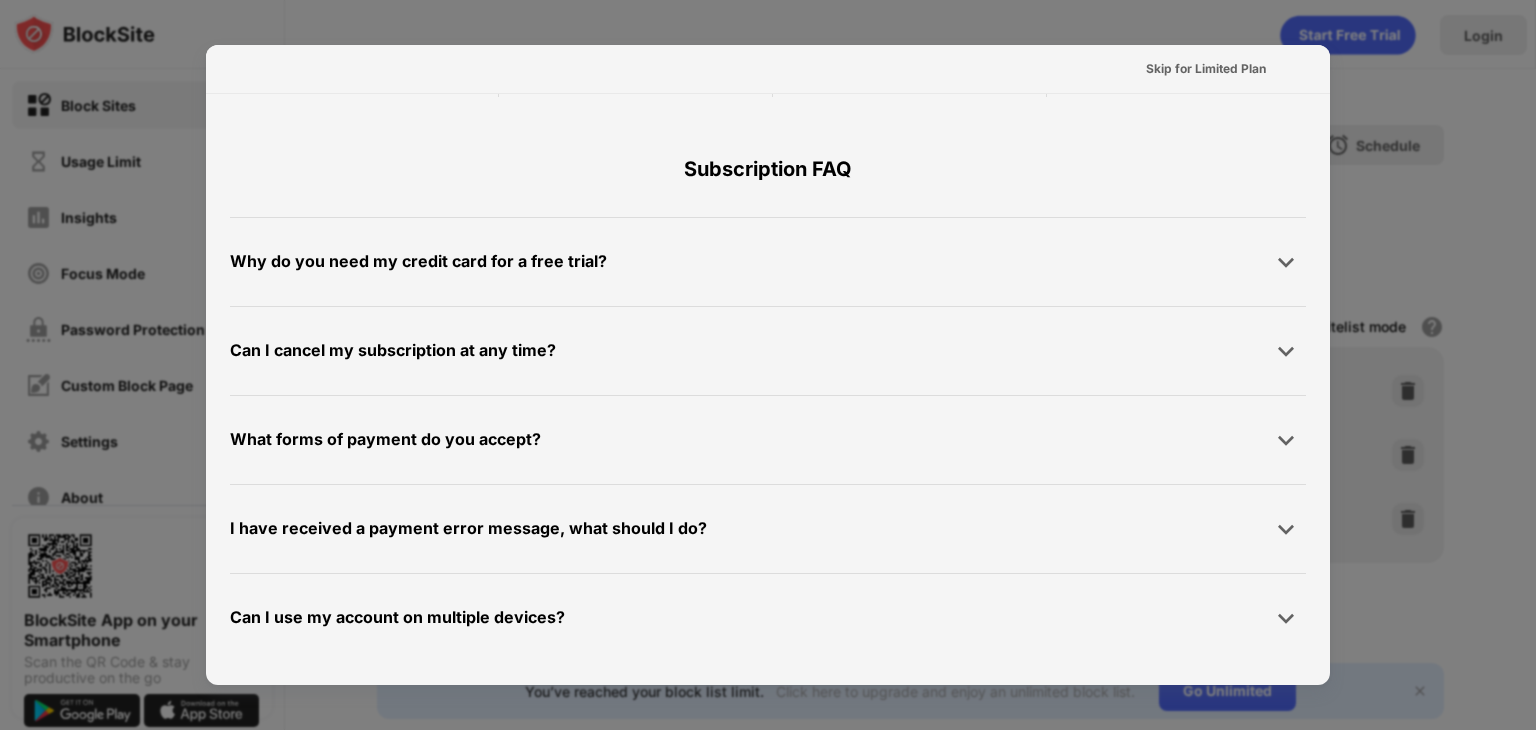 click at bounding box center (768, 365) 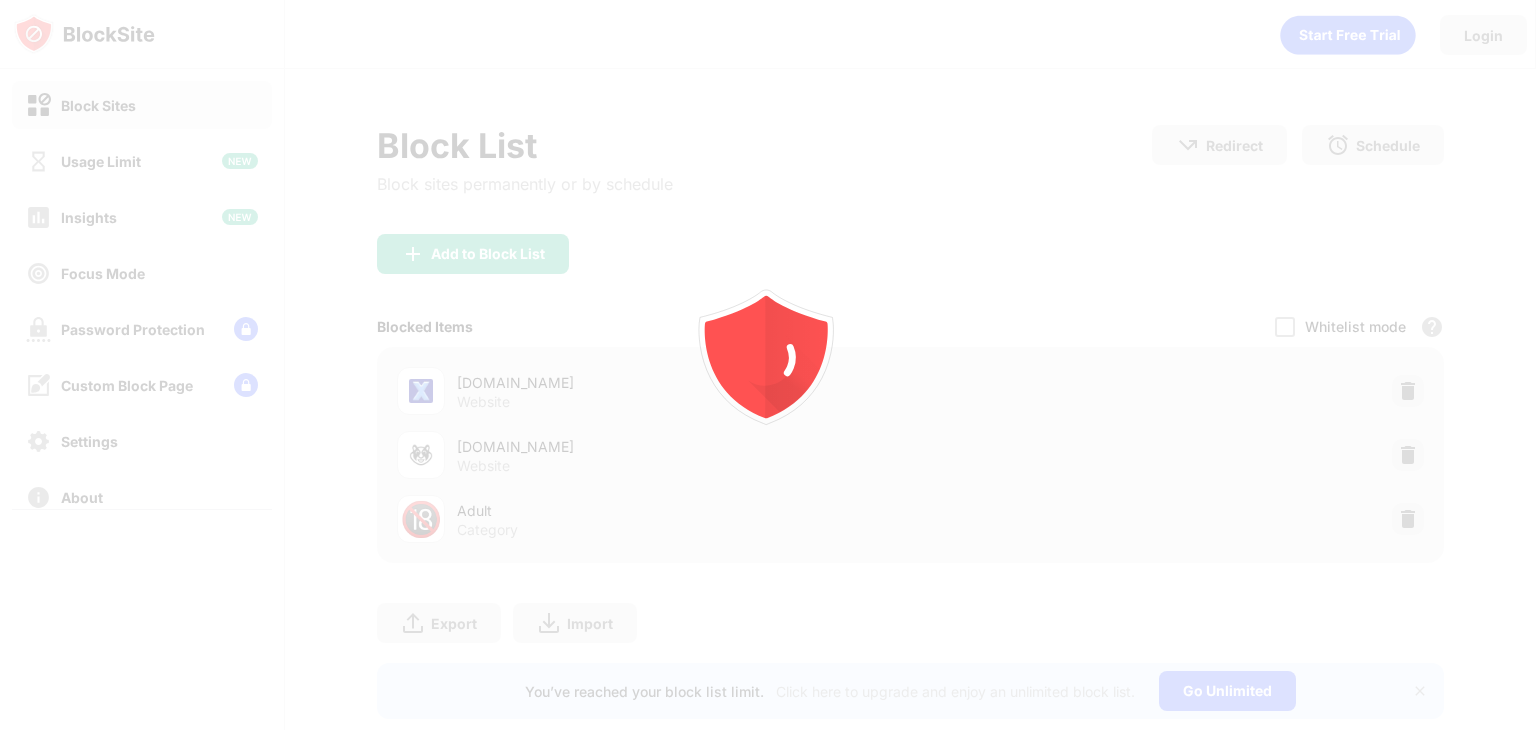scroll, scrollTop: 0, scrollLeft: 0, axis: both 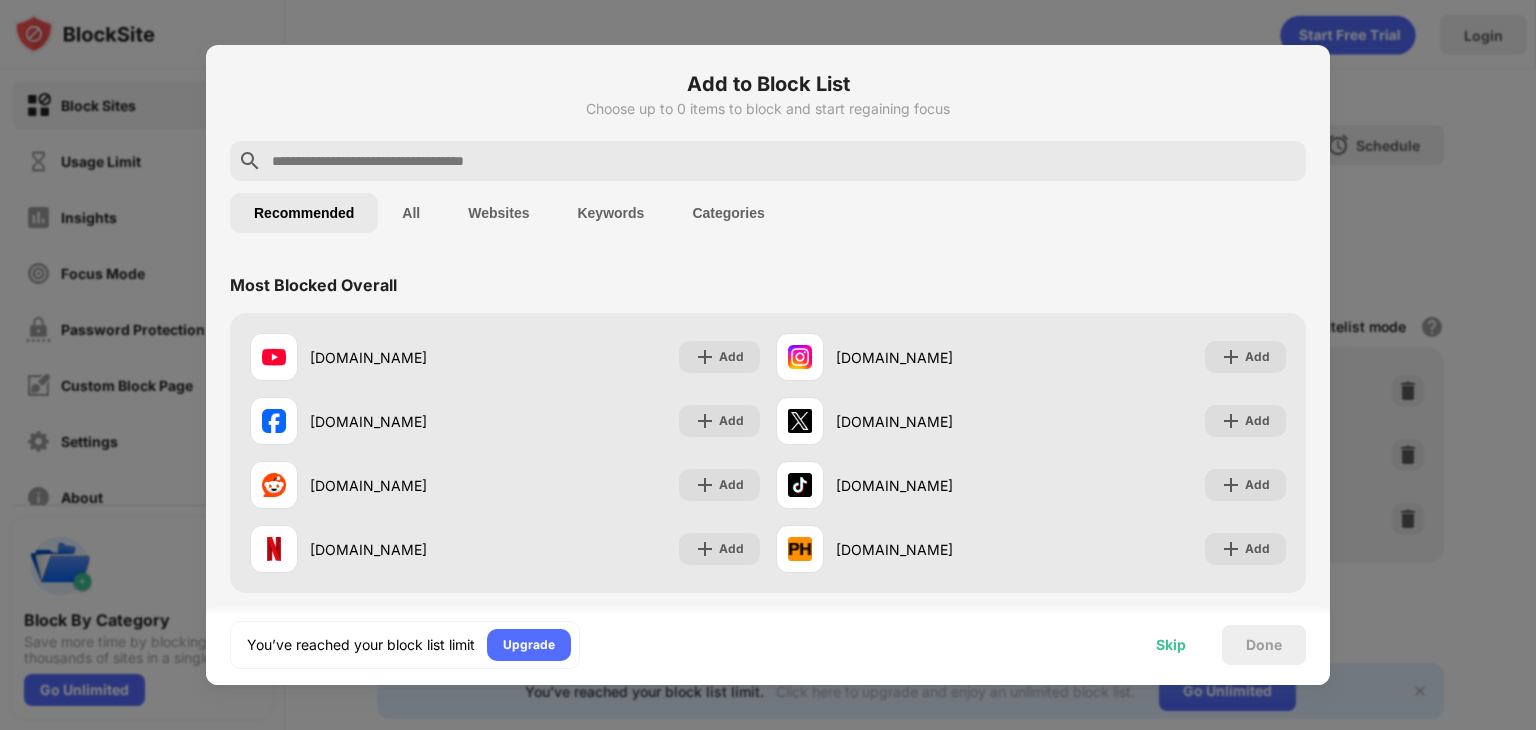 click on "Skip" at bounding box center (1171, 645) 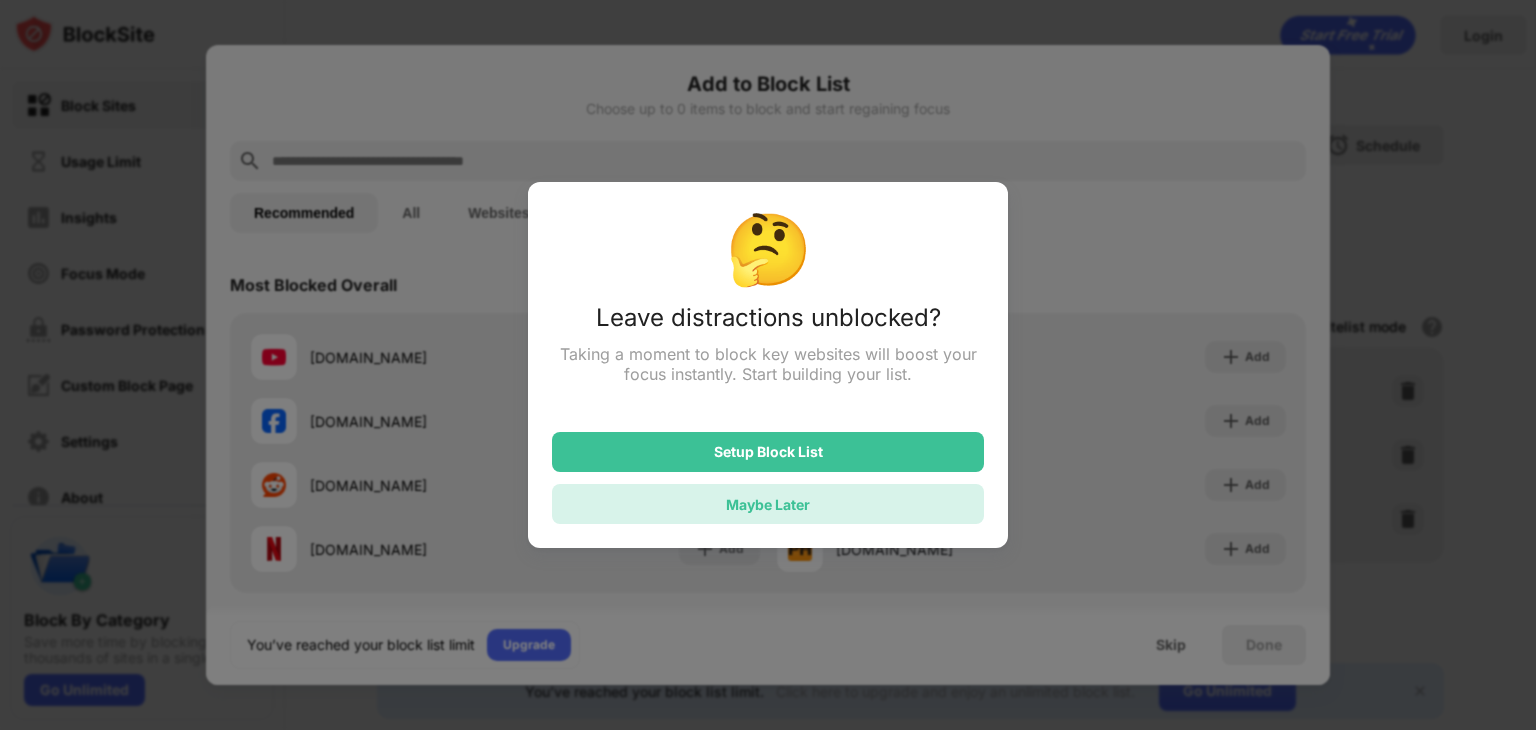 click on "Maybe Later" at bounding box center [768, 504] 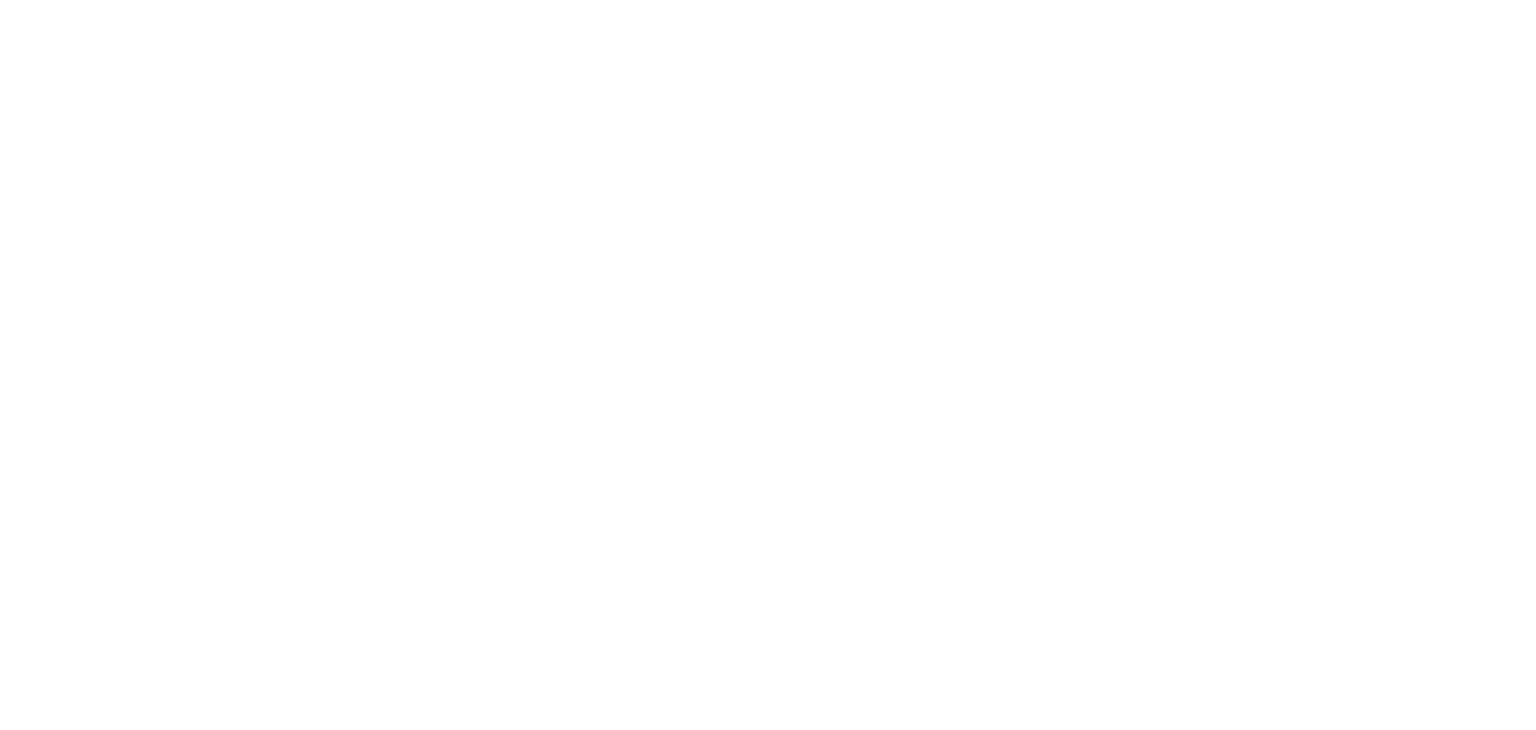 scroll, scrollTop: 0, scrollLeft: 0, axis: both 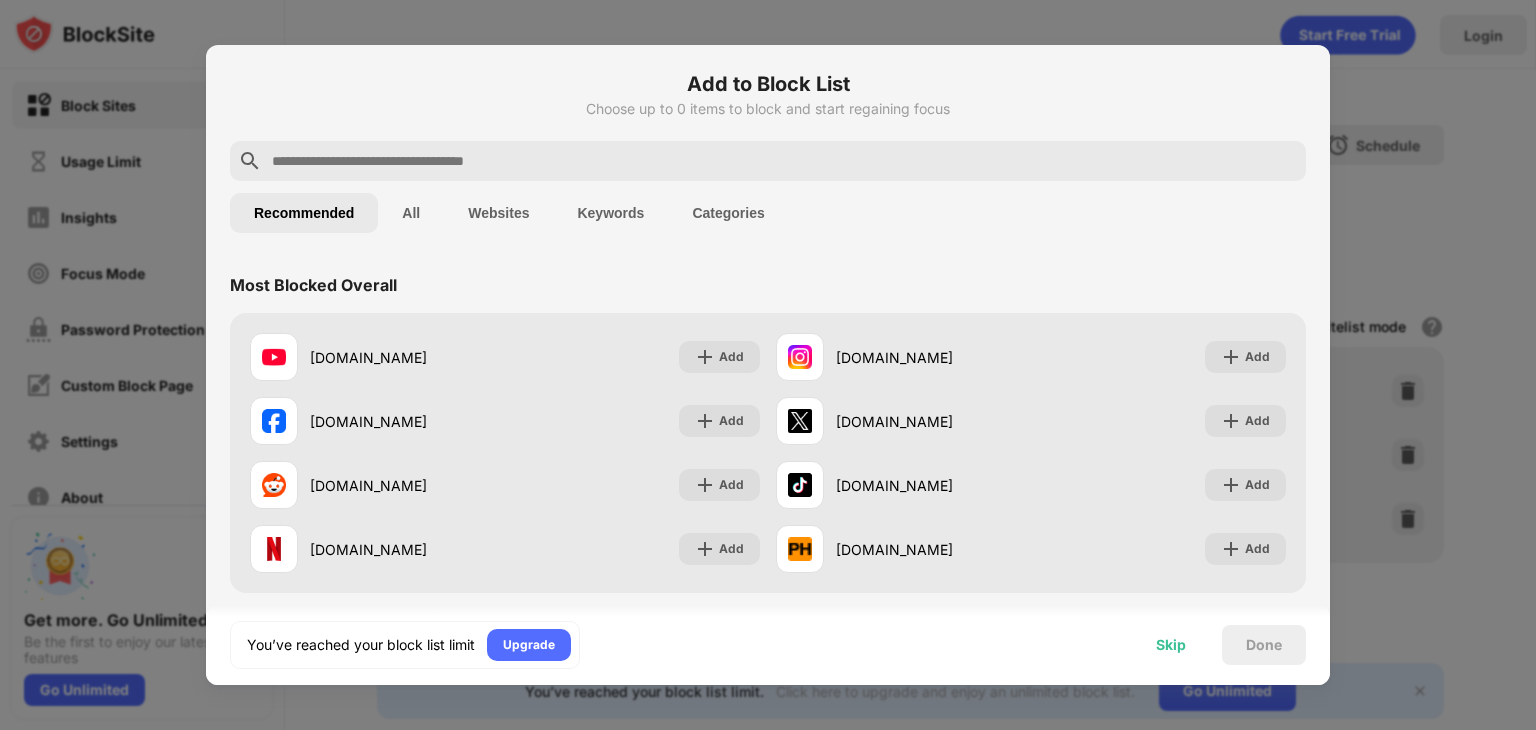 click on "Skip" at bounding box center (1171, 645) 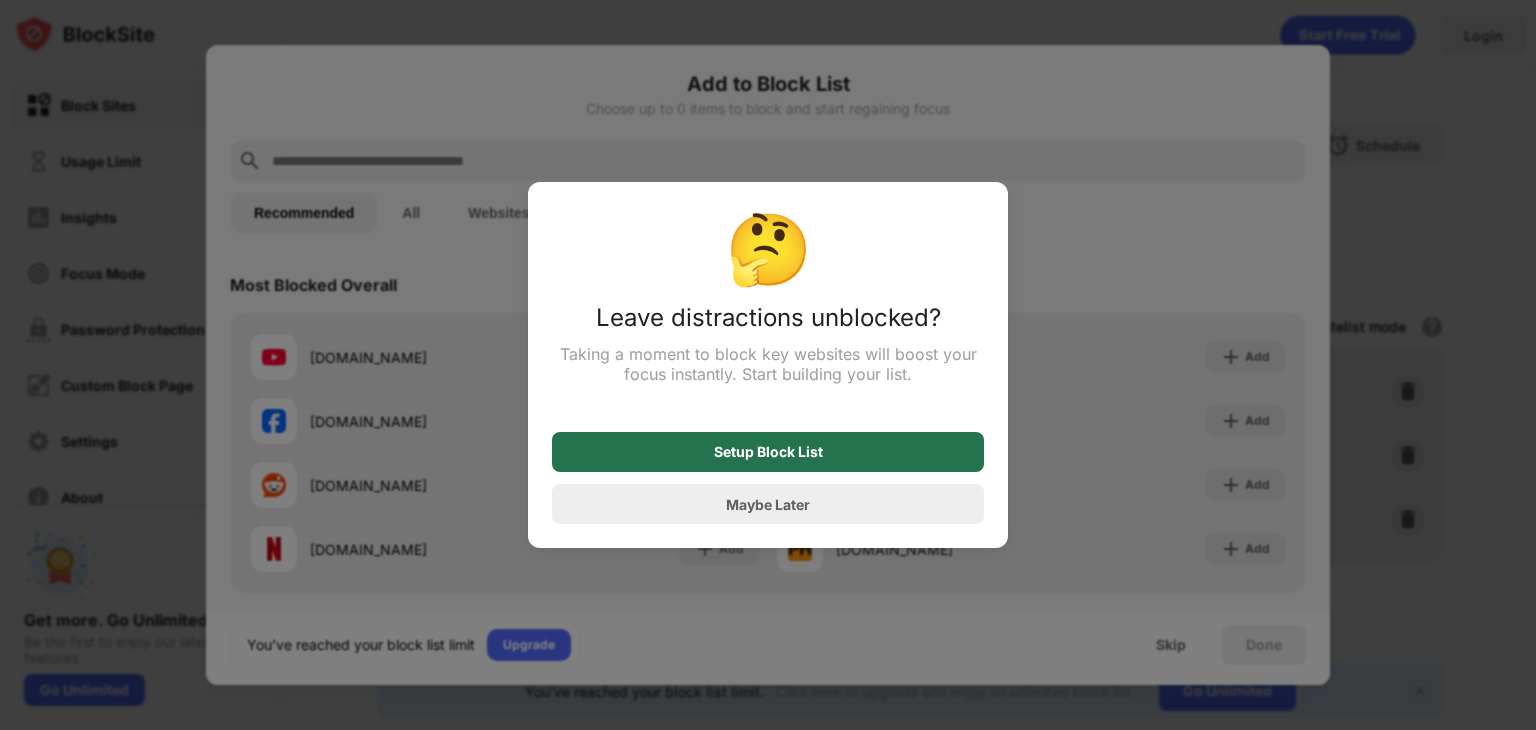 click on "Setup Block List" at bounding box center (768, 452) 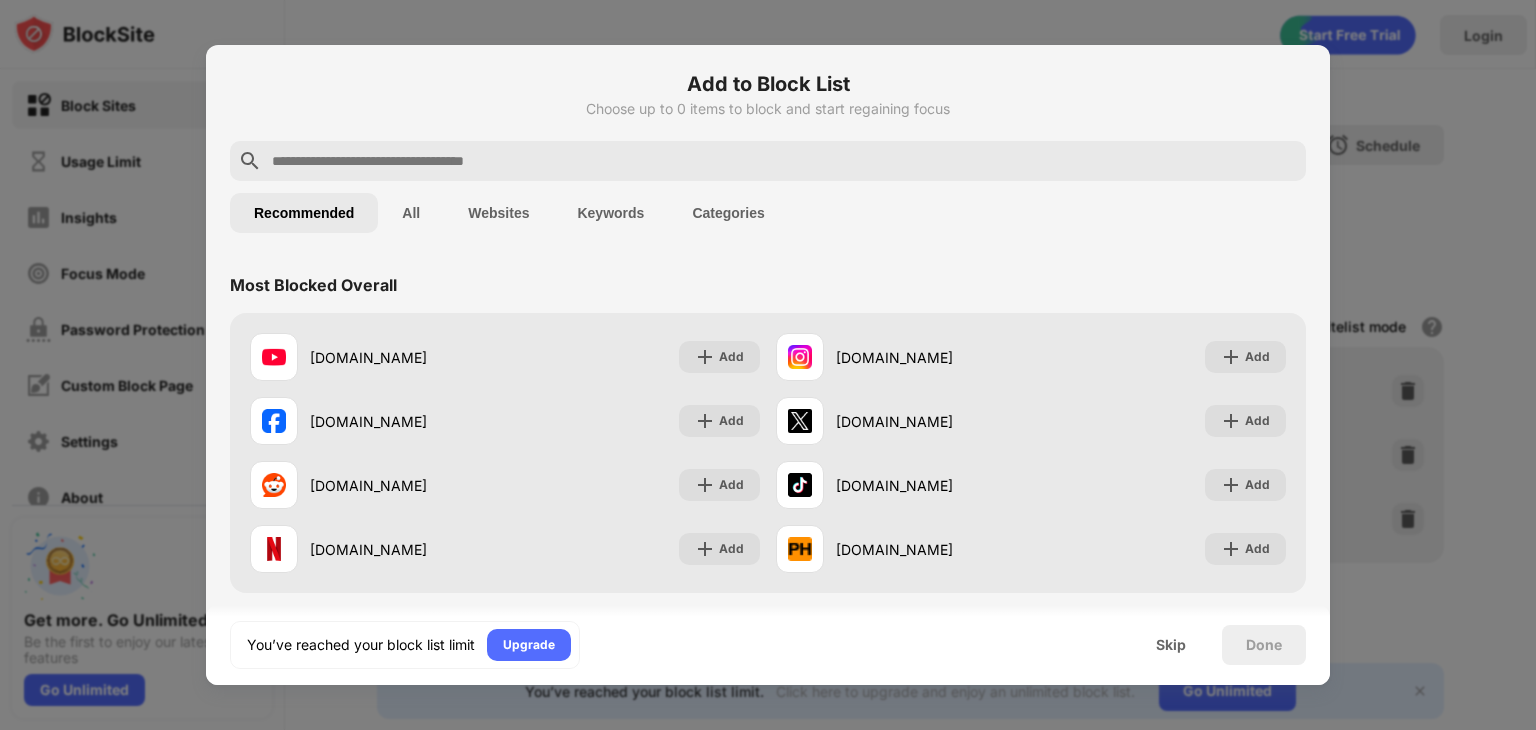 click at bounding box center [768, 365] 